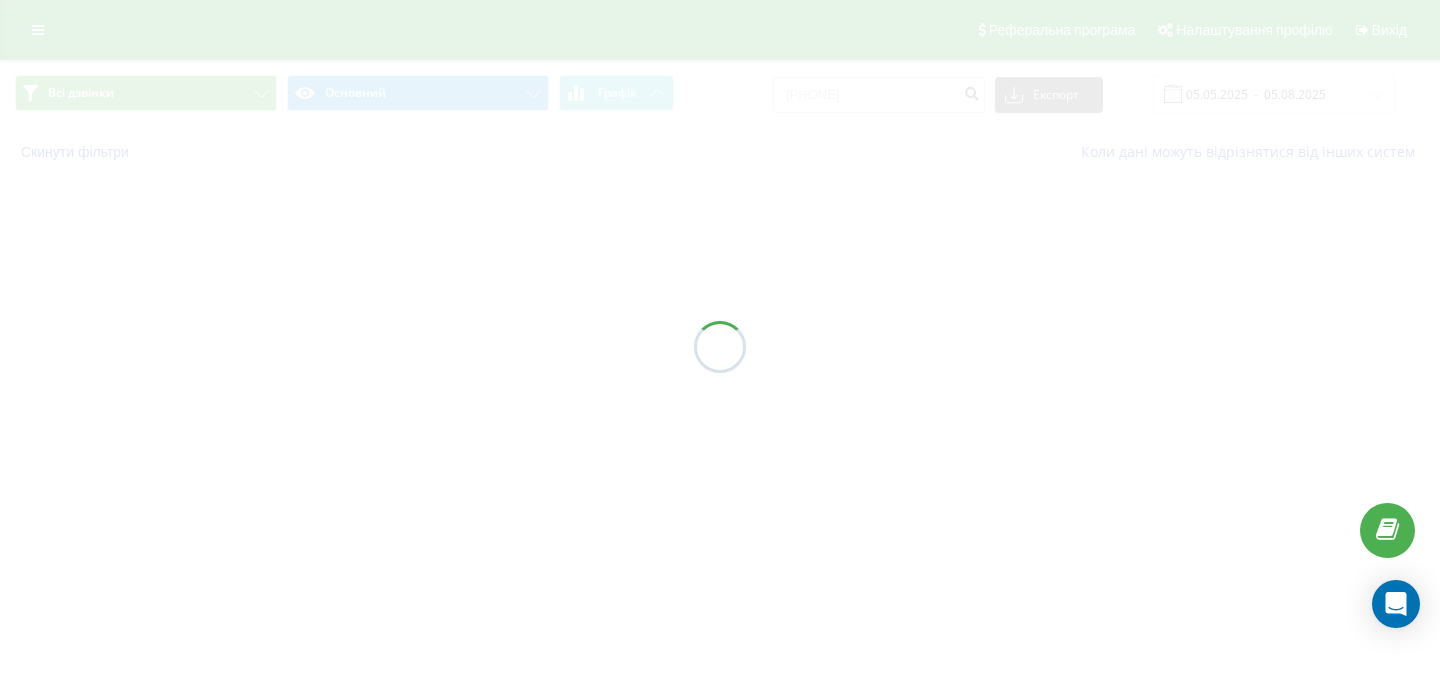 scroll, scrollTop: 0, scrollLeft: 0, axis: both 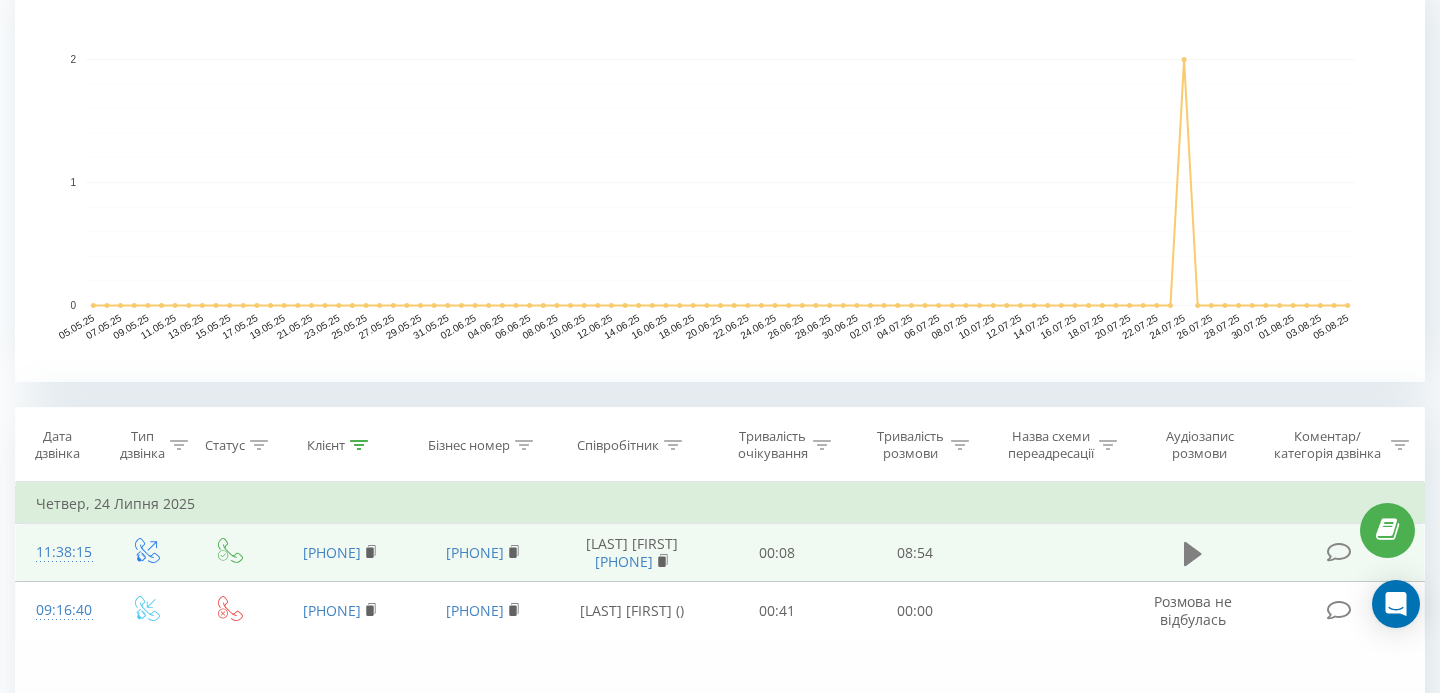 click at bounding box center [1193, 554] 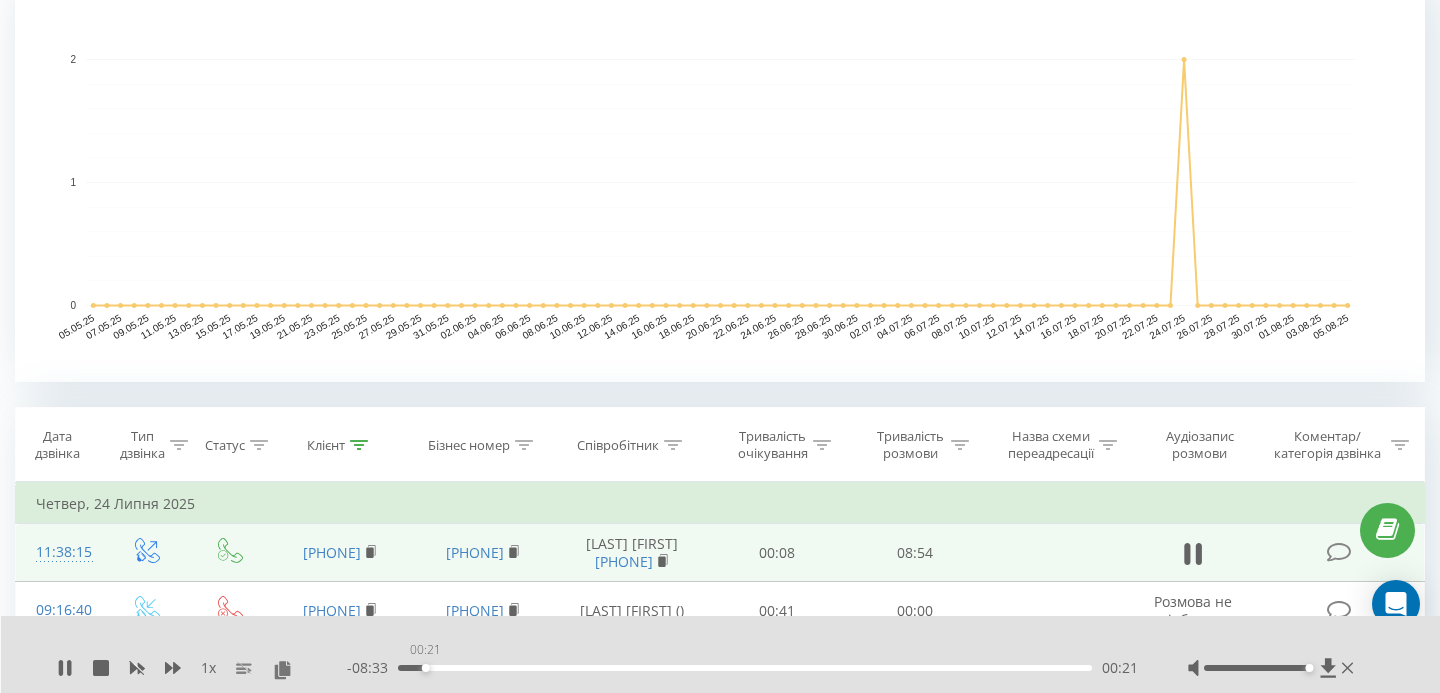 click on "00:21" at bounding box center [745, 668] 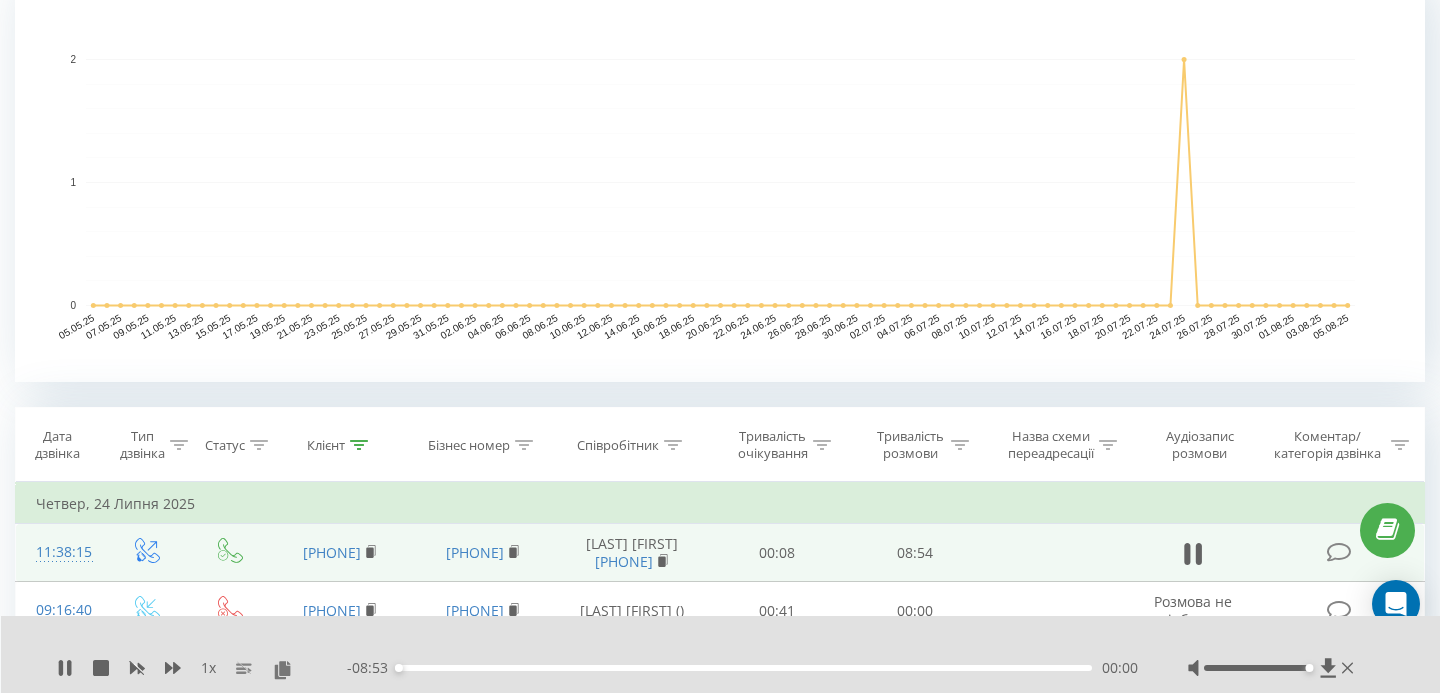click at bounding box center (1310, 668) 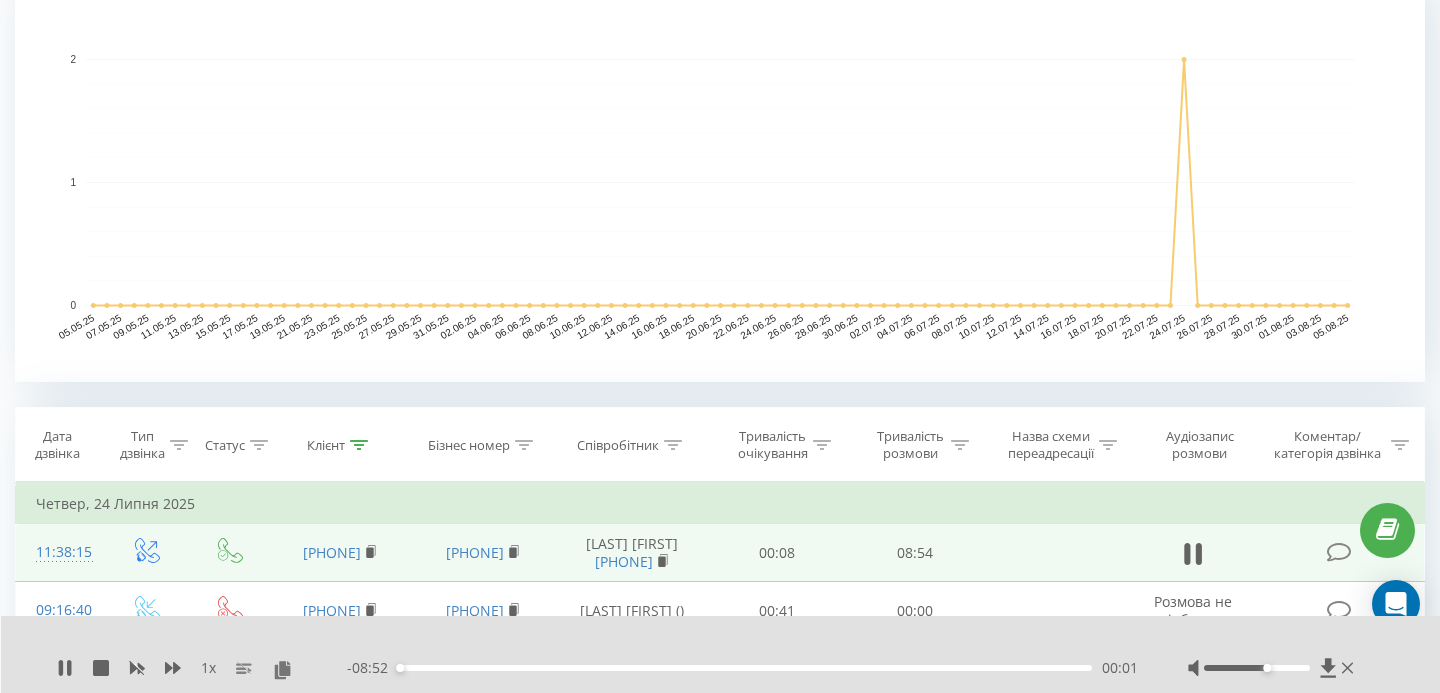 drag, startPoint x: 1308, startPoint y: 669, endPoint x: 1270, endPoint y: 669, distance: 38 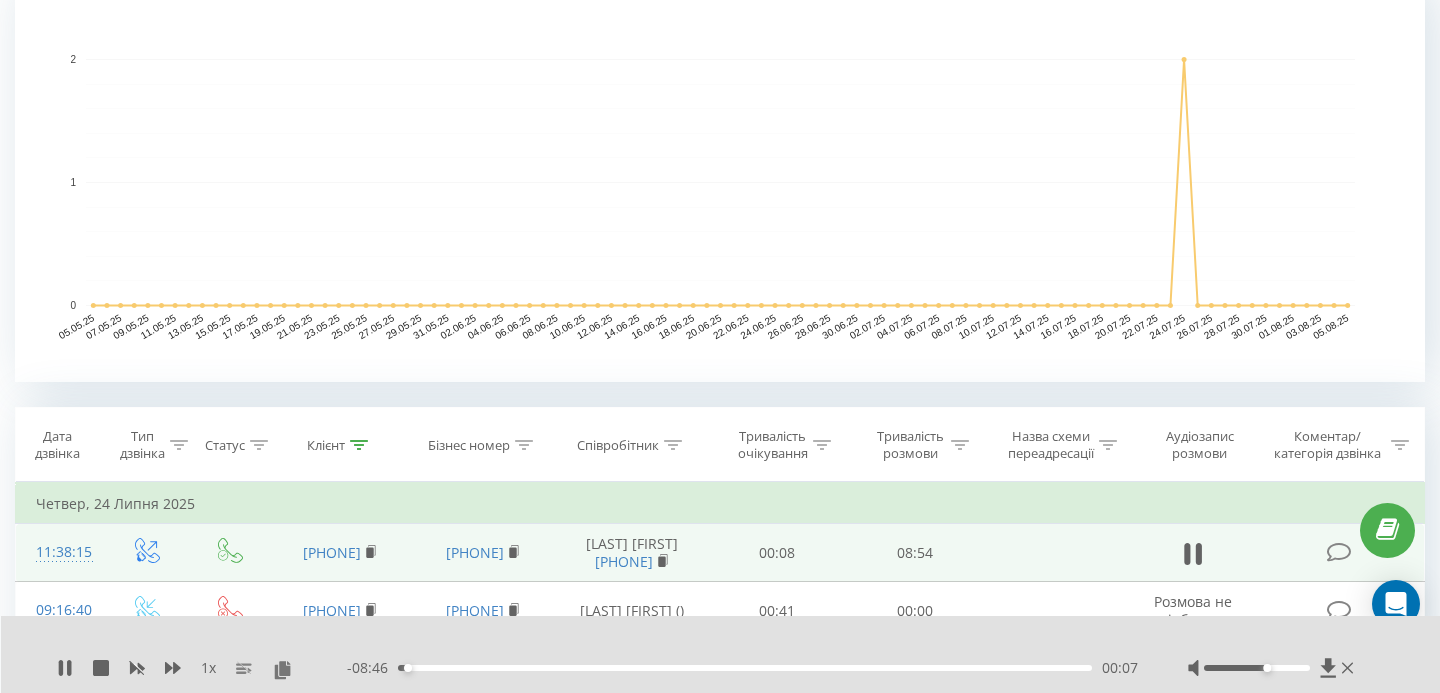 click on "1 x  - 08:46 00:07   00:07" at bounding box center (721, 654) 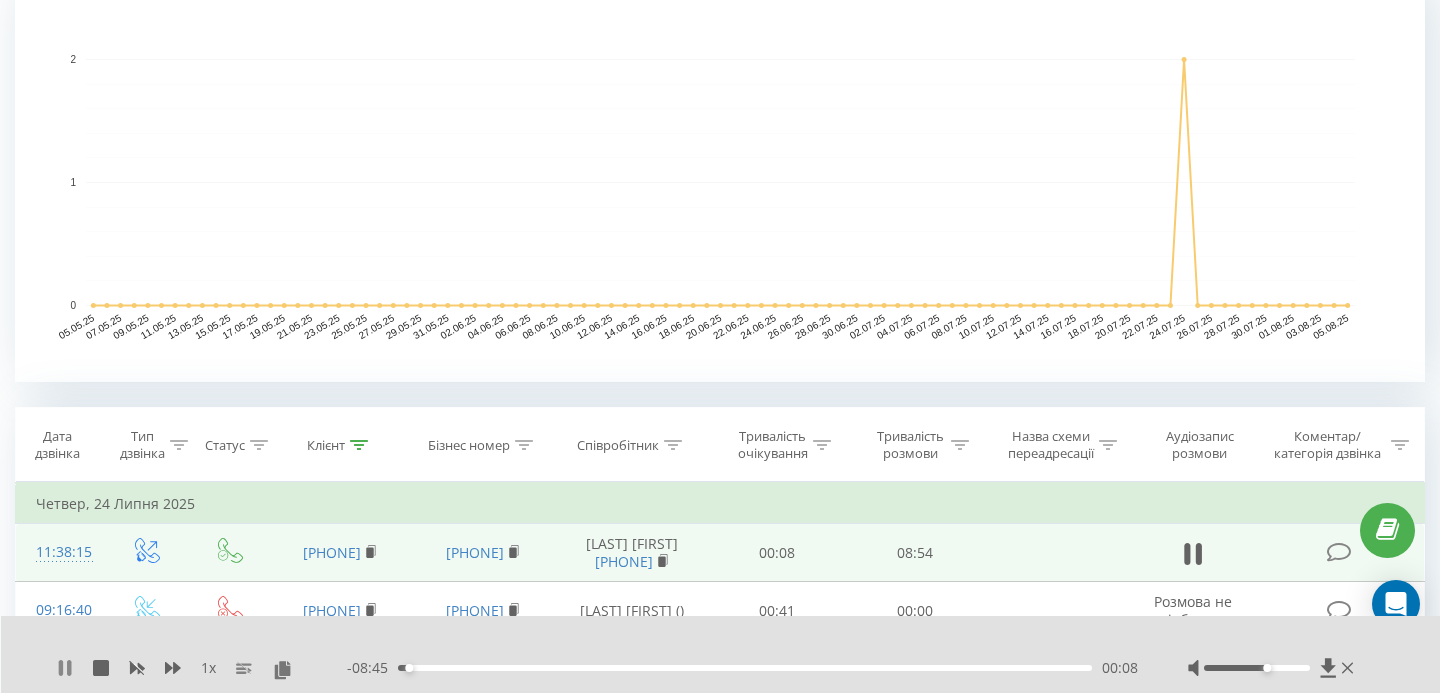 click 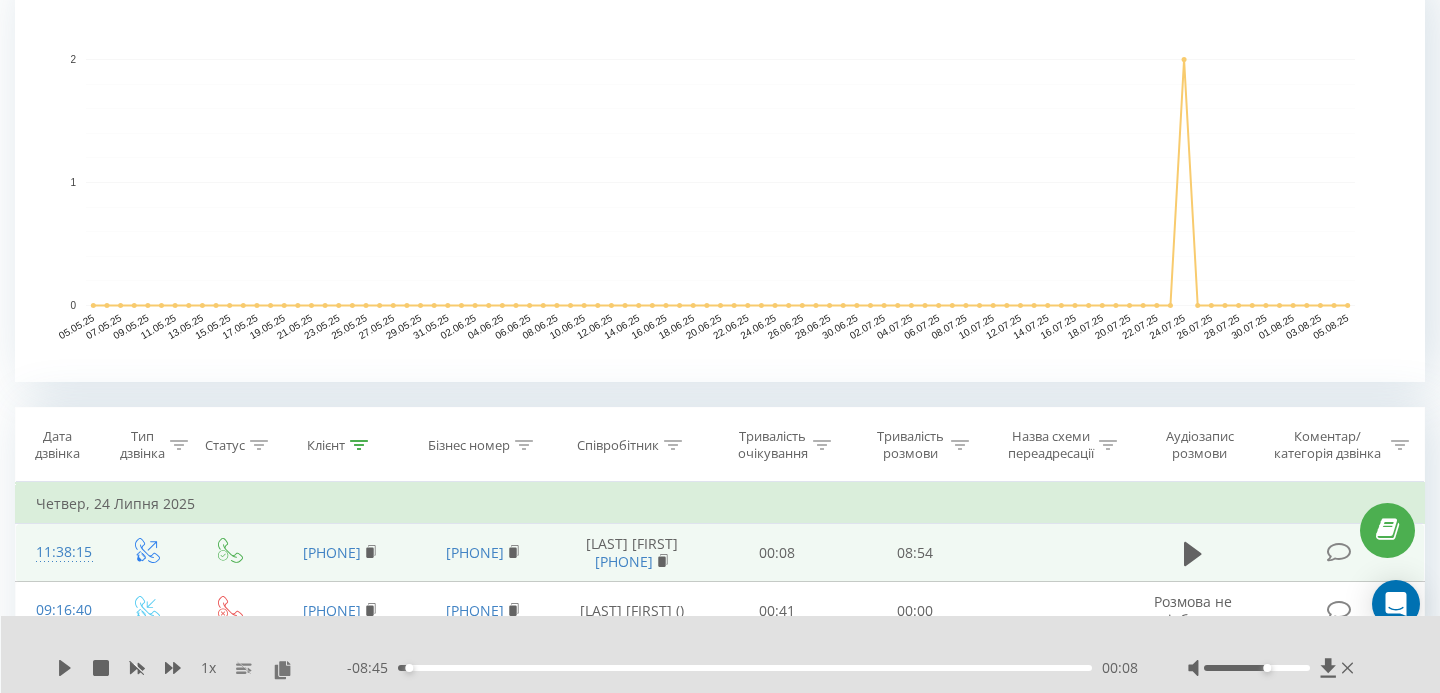 click 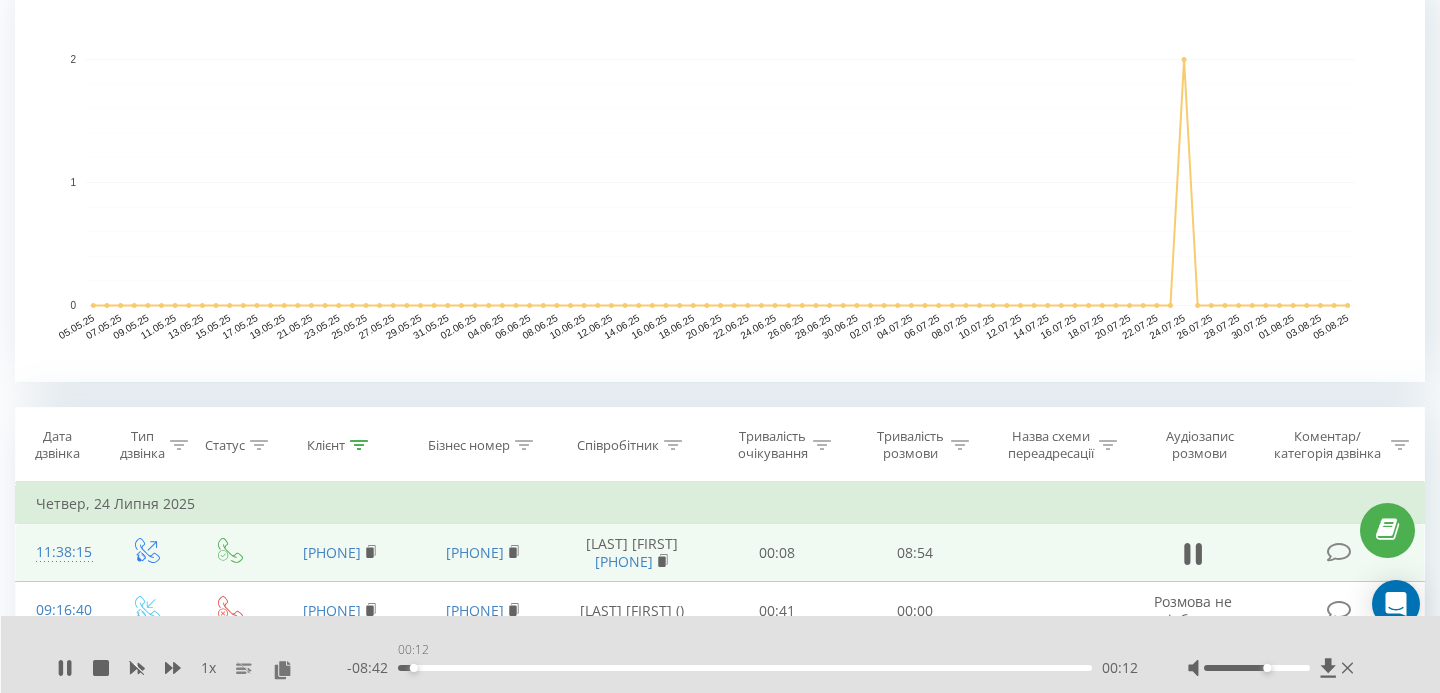 click on "00:12" at bounding box center (414, 668) 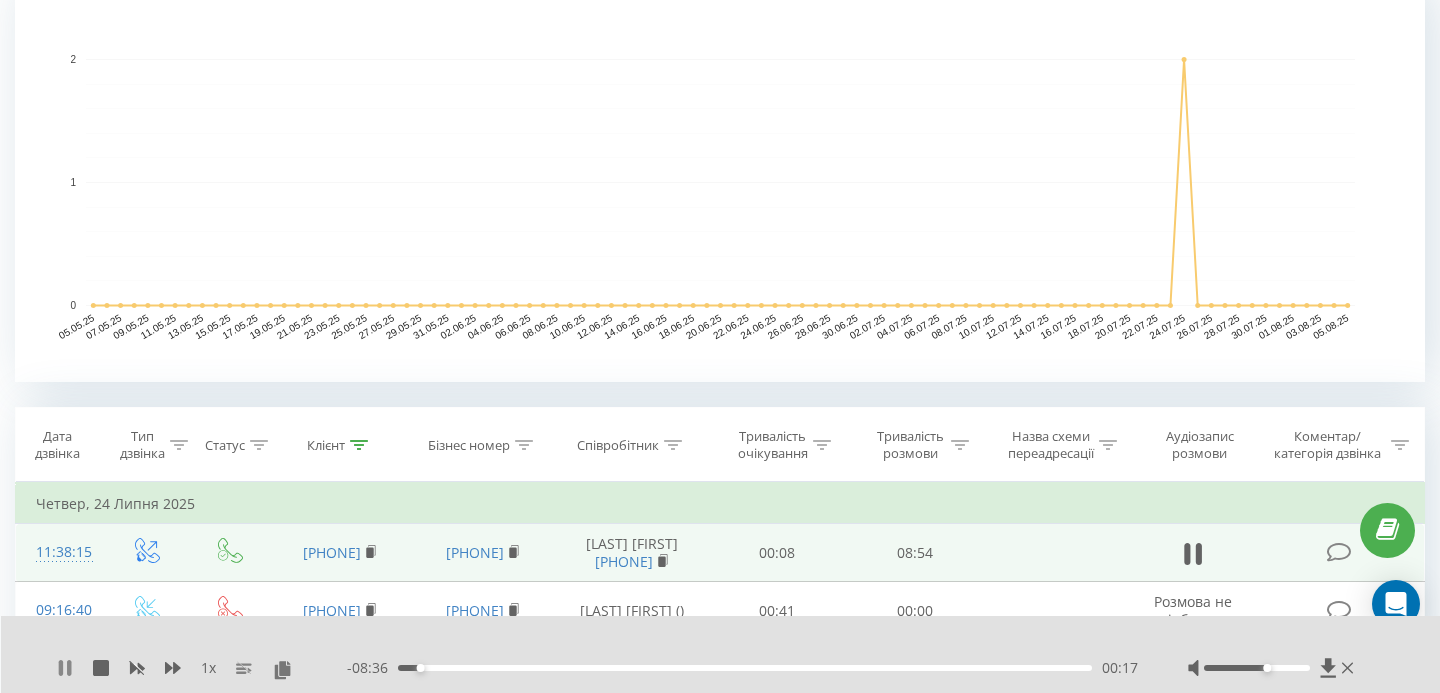 click 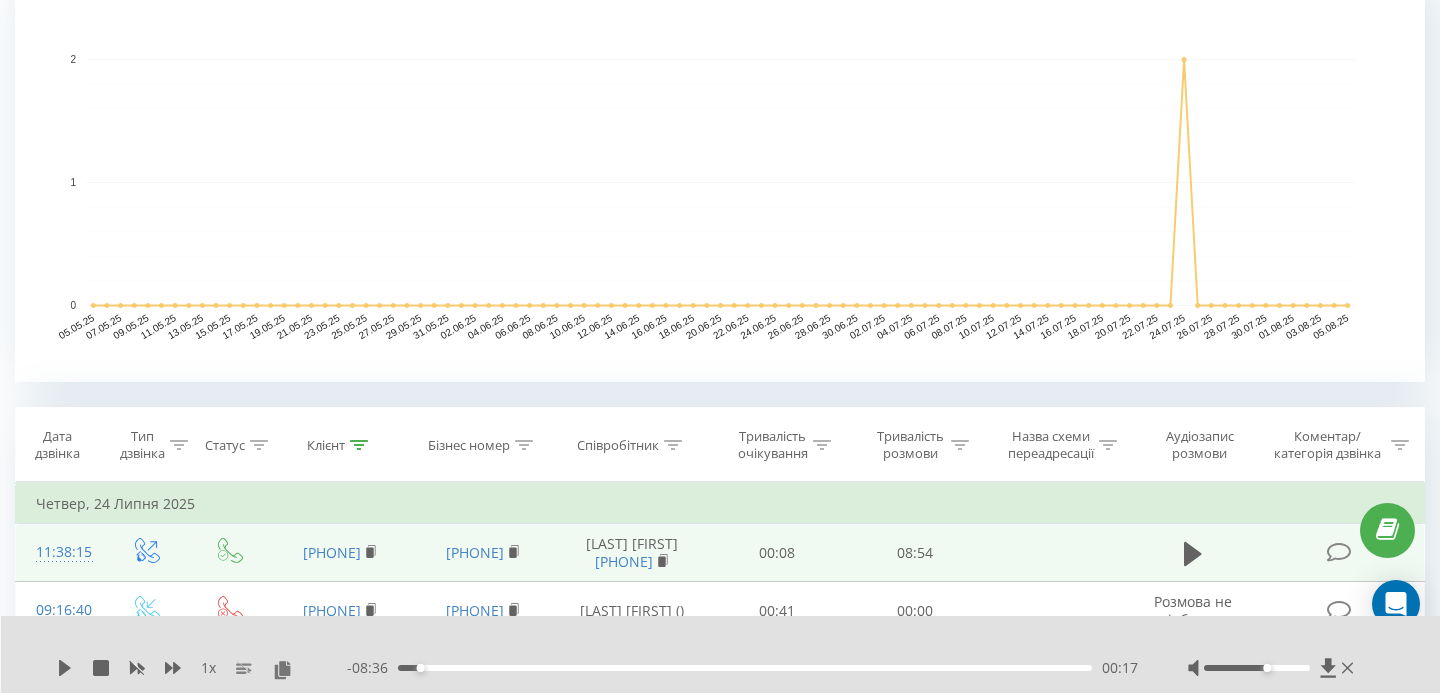 click 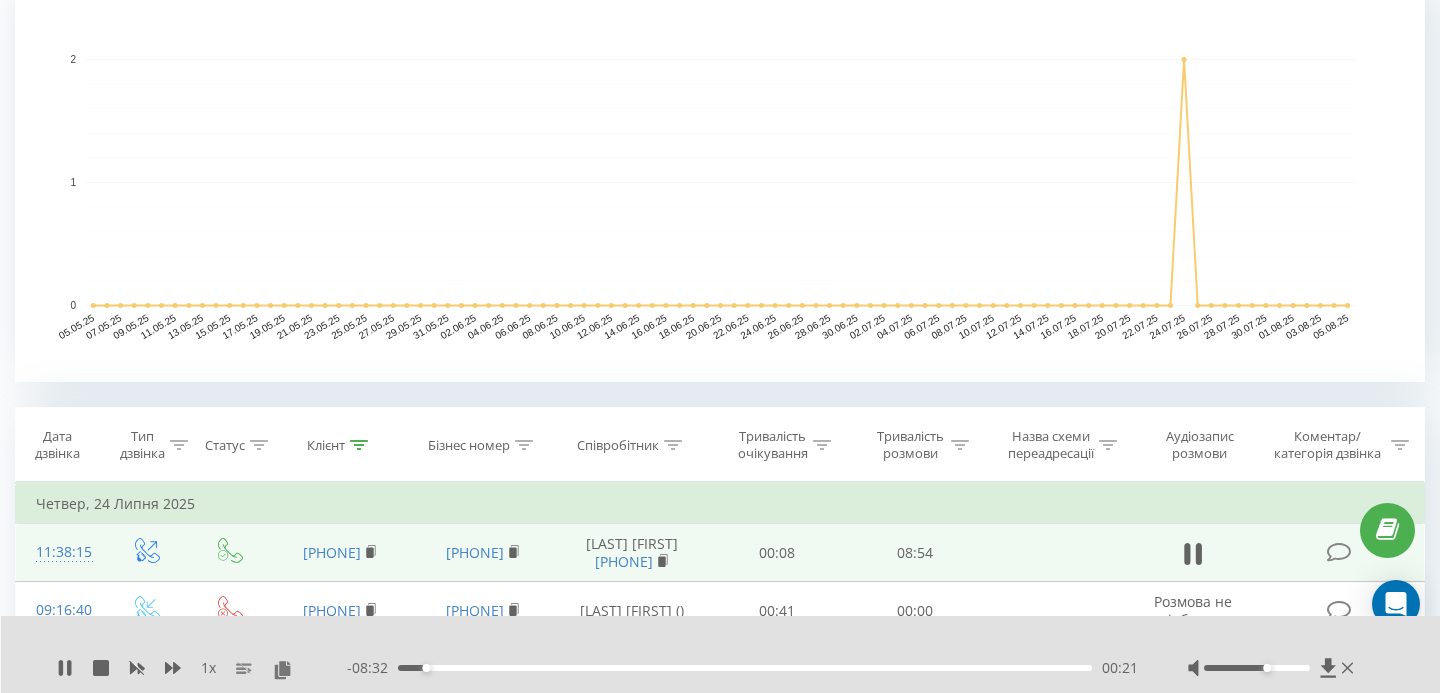 click on "1 x" at bounding box center (202, 668) 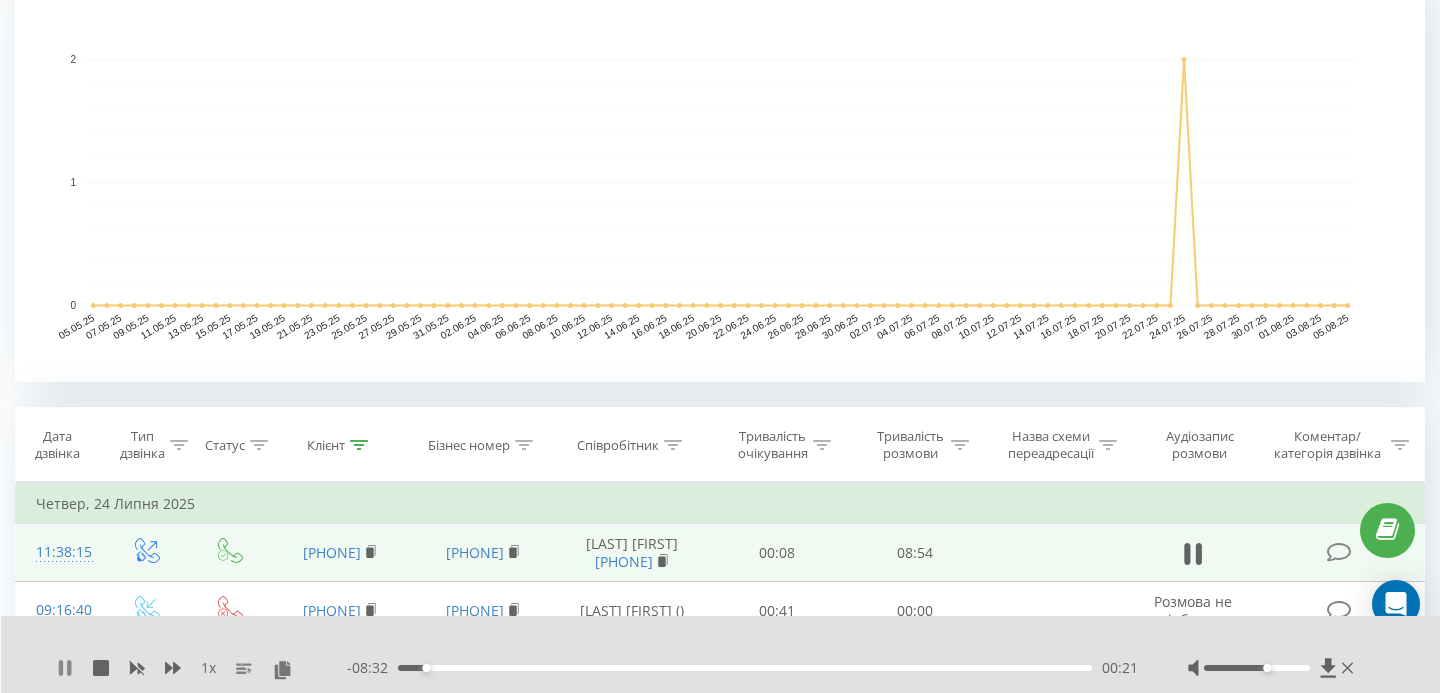 click 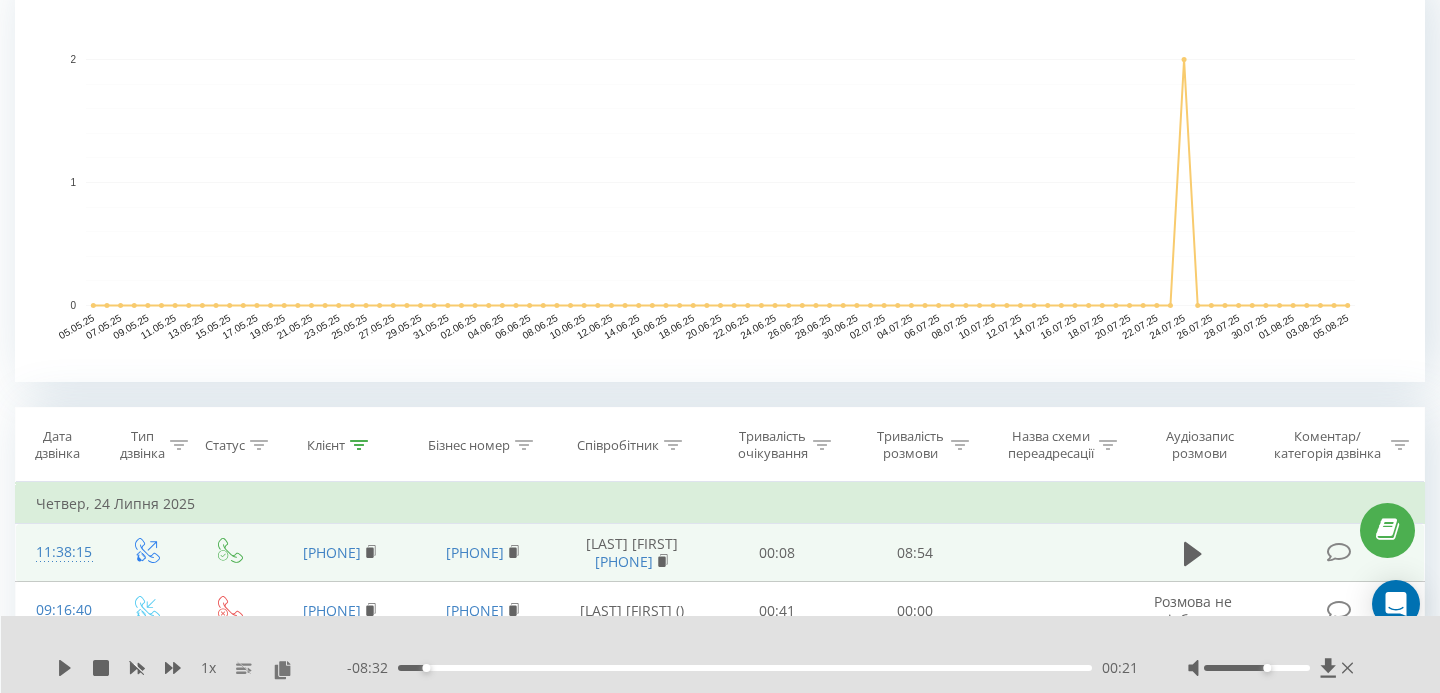 click 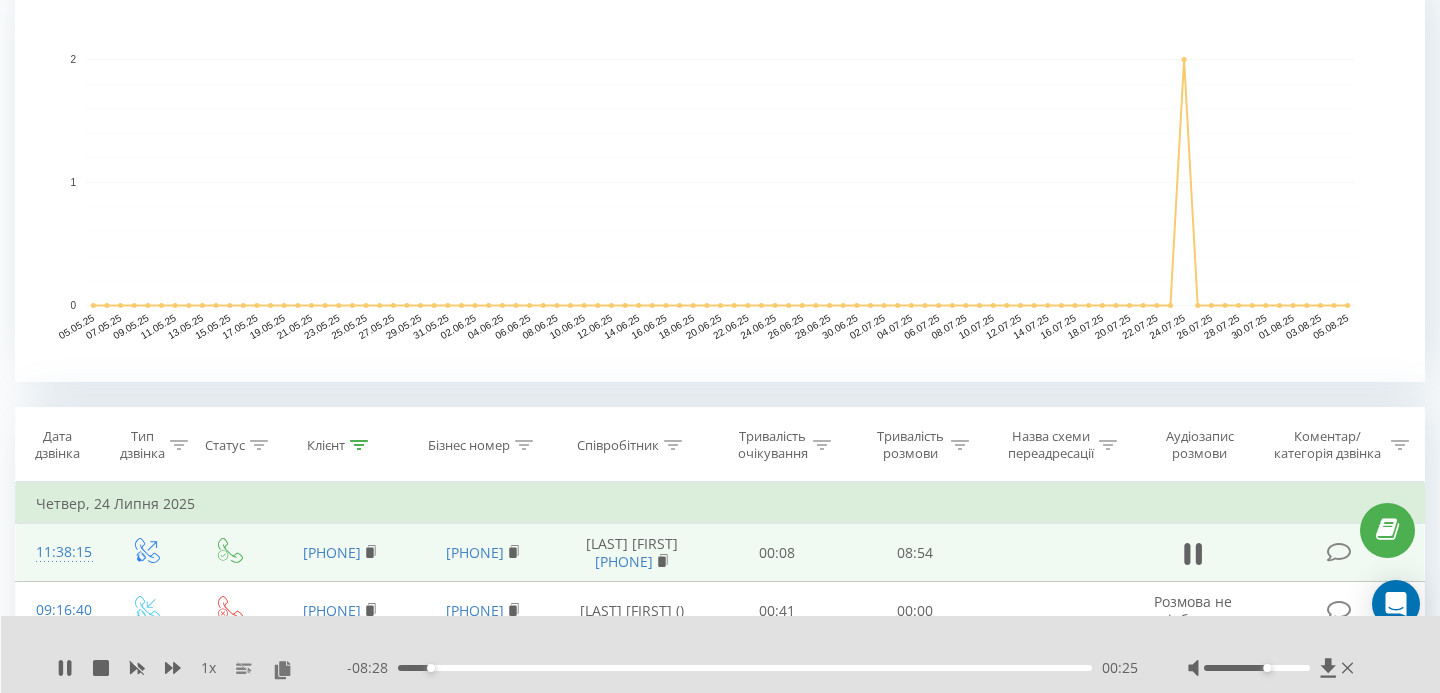 click on "- 08:28 00:25   00:25" at bounding box center (742, 668) 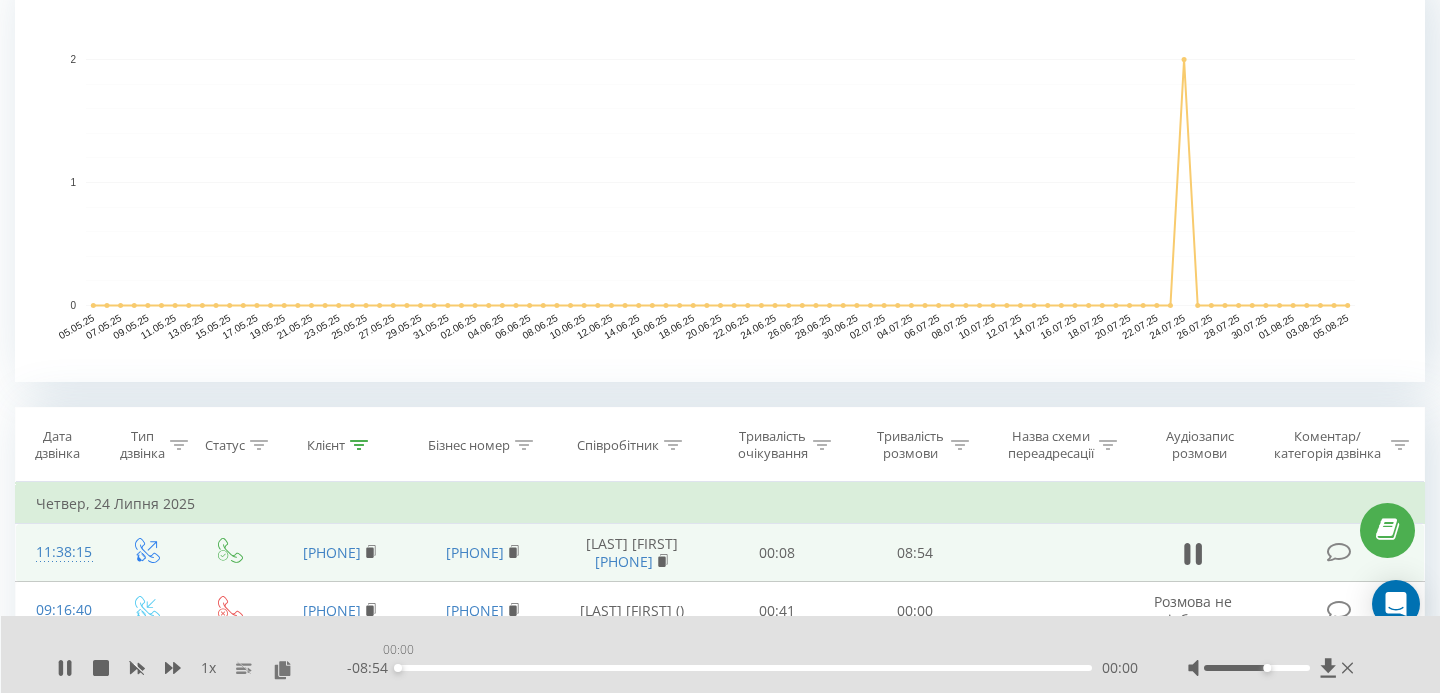 drag, startPoint x: 418, startPoint y: 665, endPoint x: 351, endPoint y: 657, distance: 67.47592 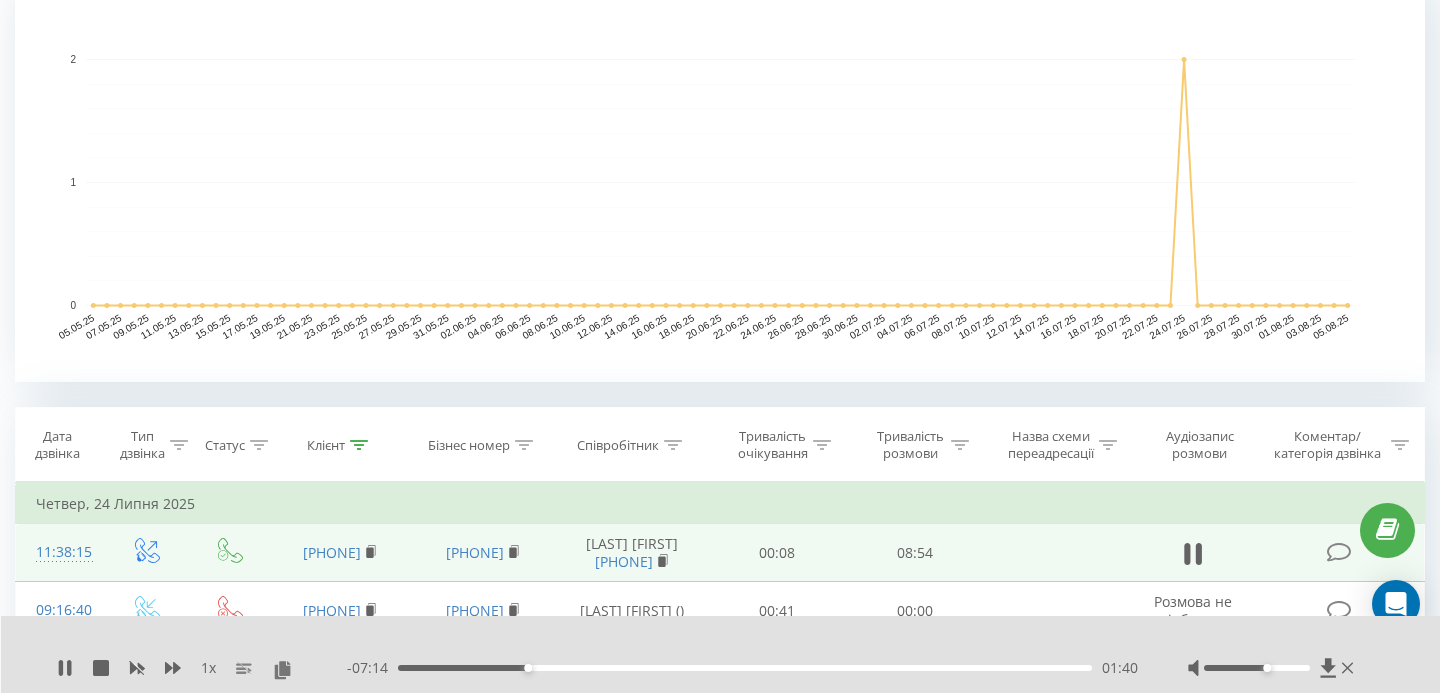 click on "1 x" at bounding box center [202, 668] 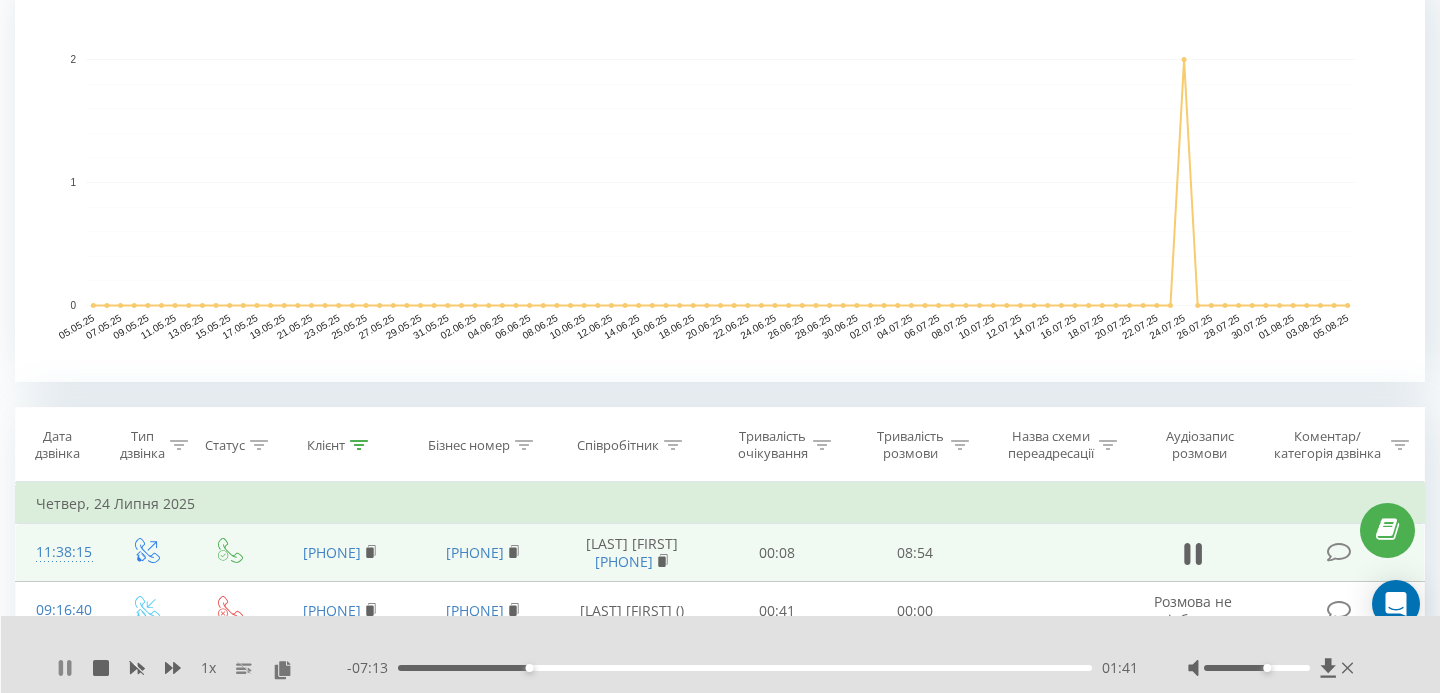 click 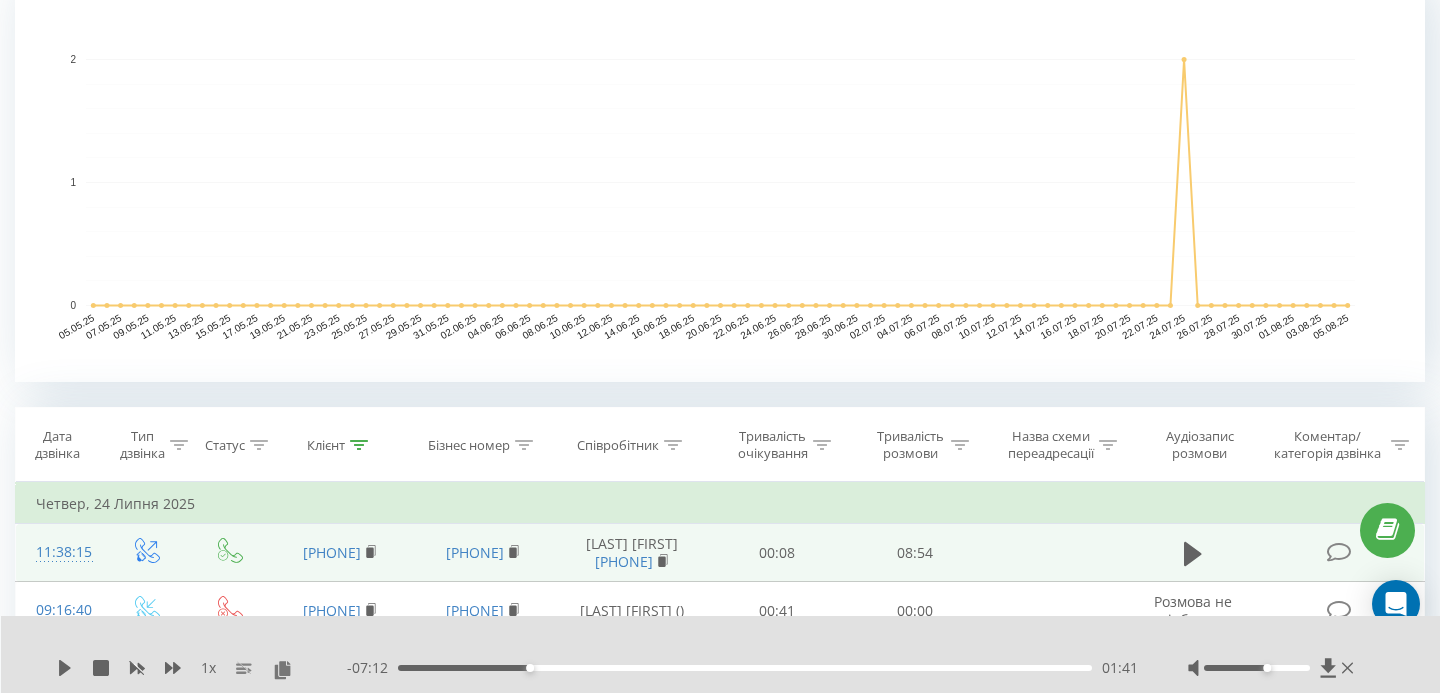 scroll, scrollTop: 0, scrollLeft: 0, axis: both 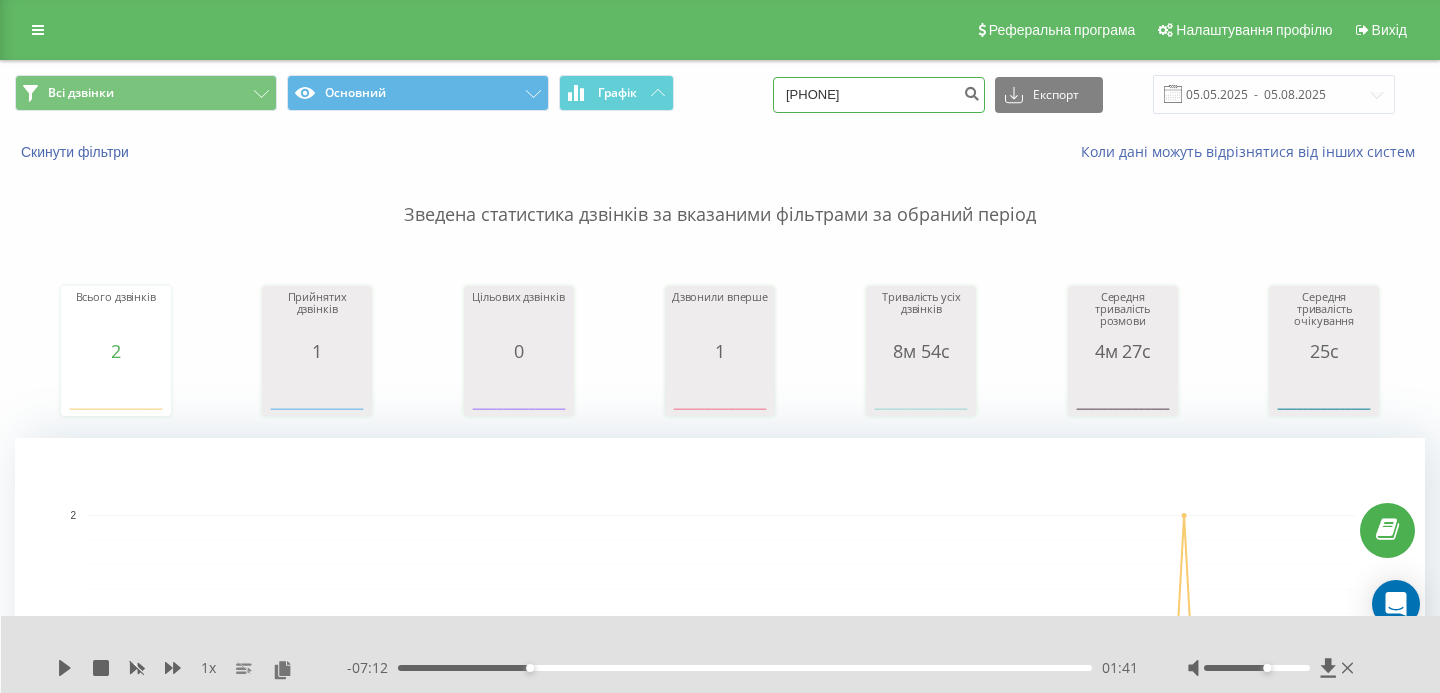 click on "0733278827" at bounding box center [879, 95] 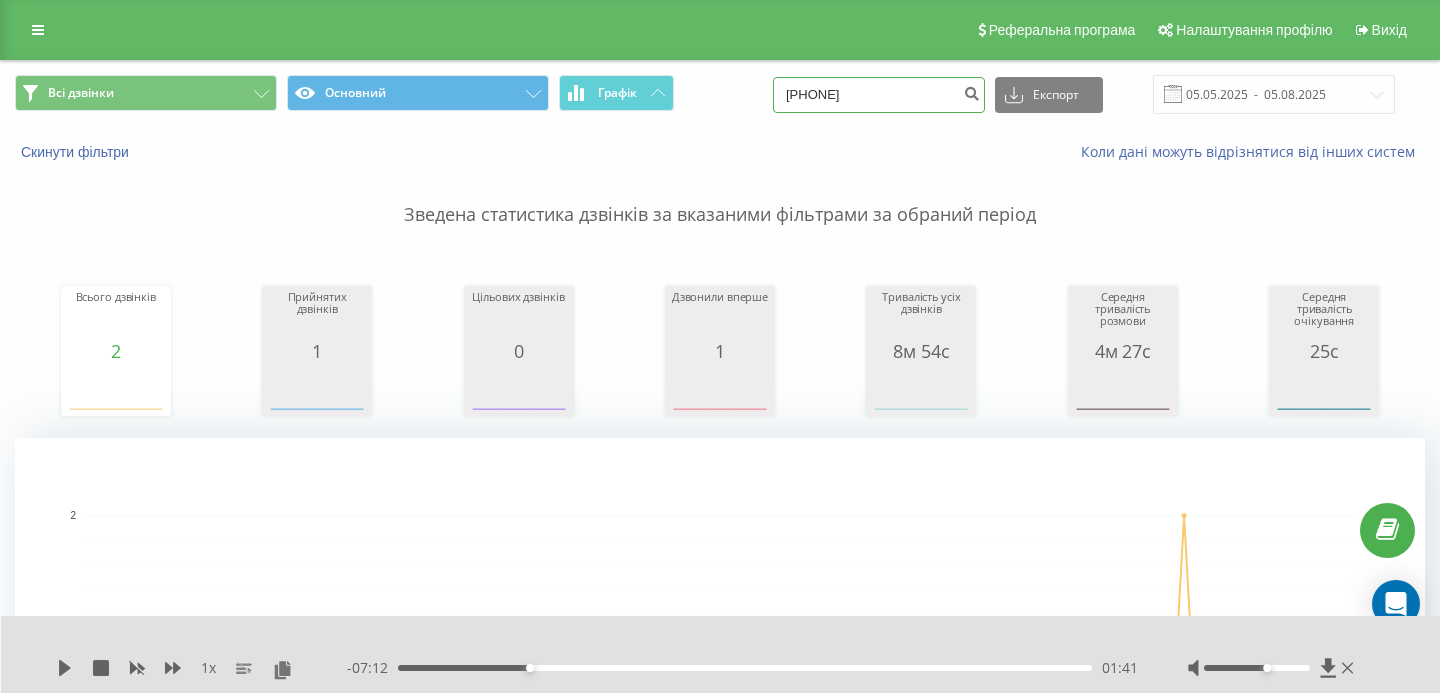type on "0970001324" 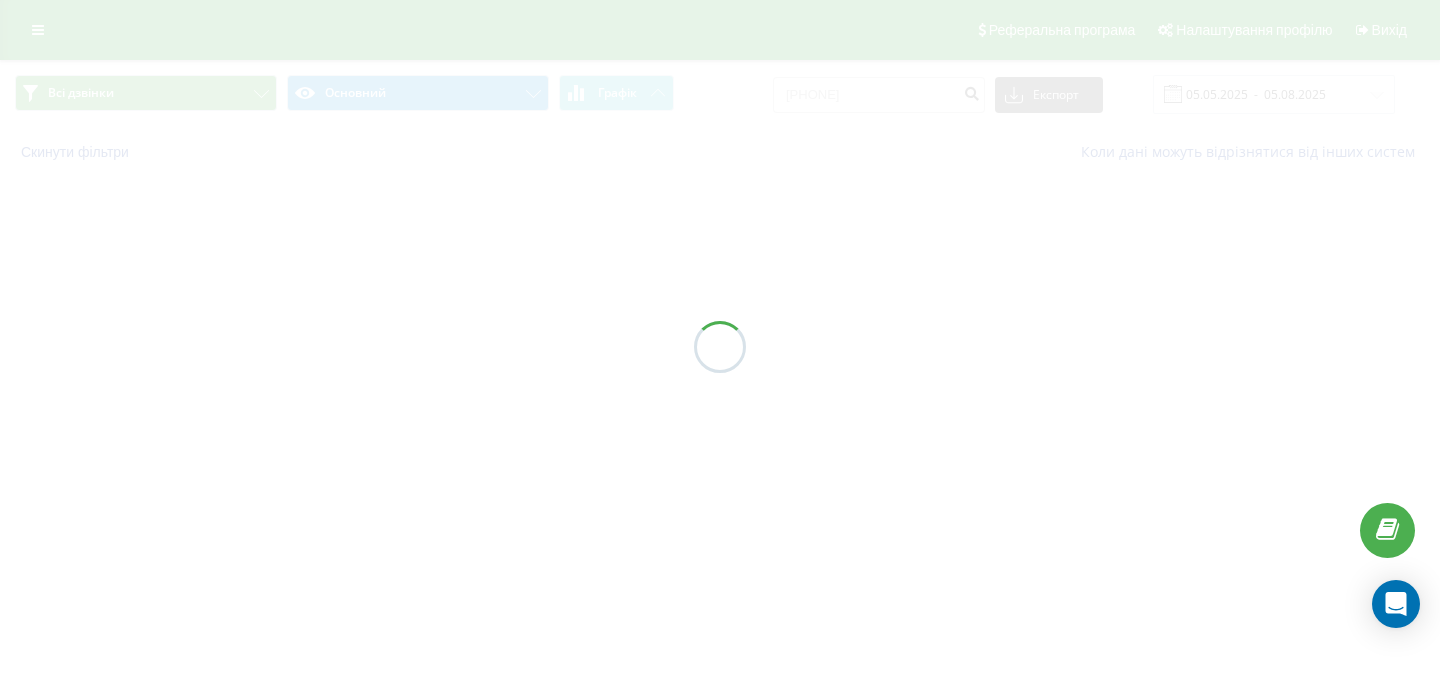 scroll, scrollTop: 0, scrollLeft: 0, axis: both 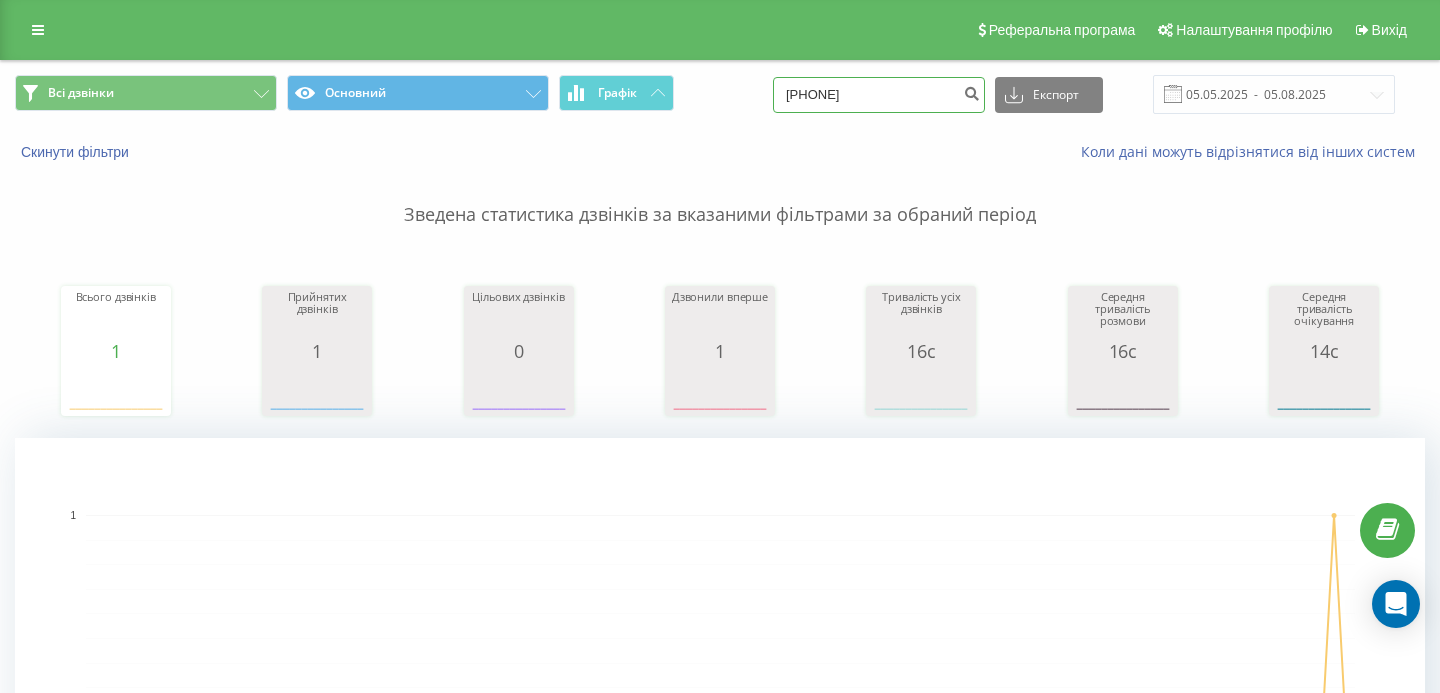 click on "0970001324" at bounding box center (879, 95) 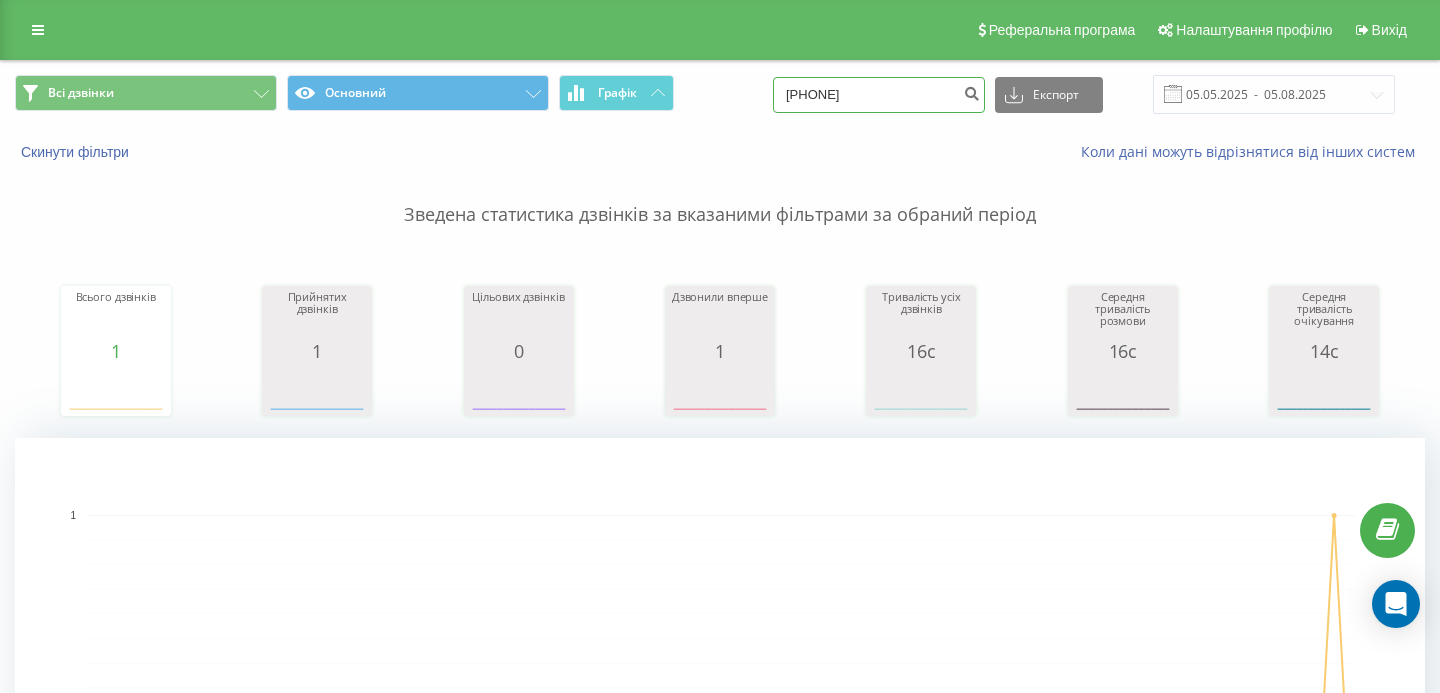 type on "[PHONE]" 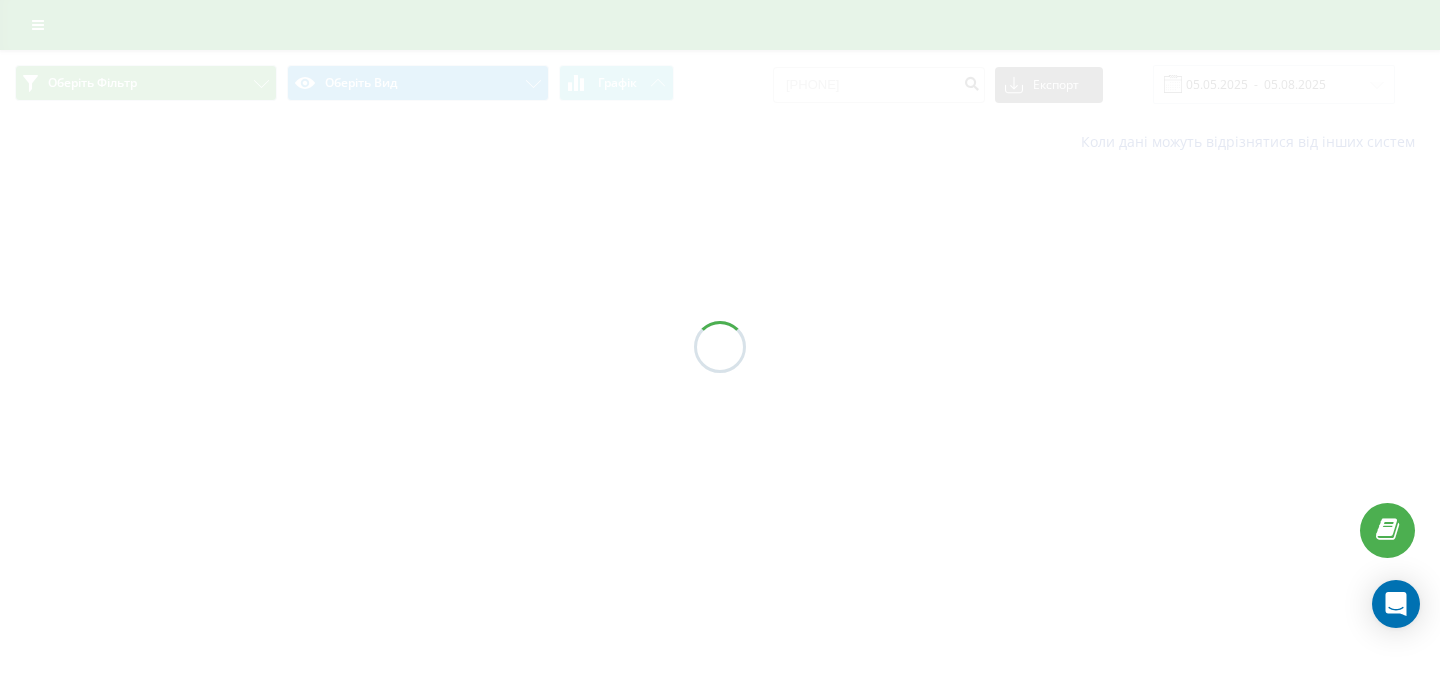 scroll, scrollTop: 0, scrollLeft: 0, axis: both 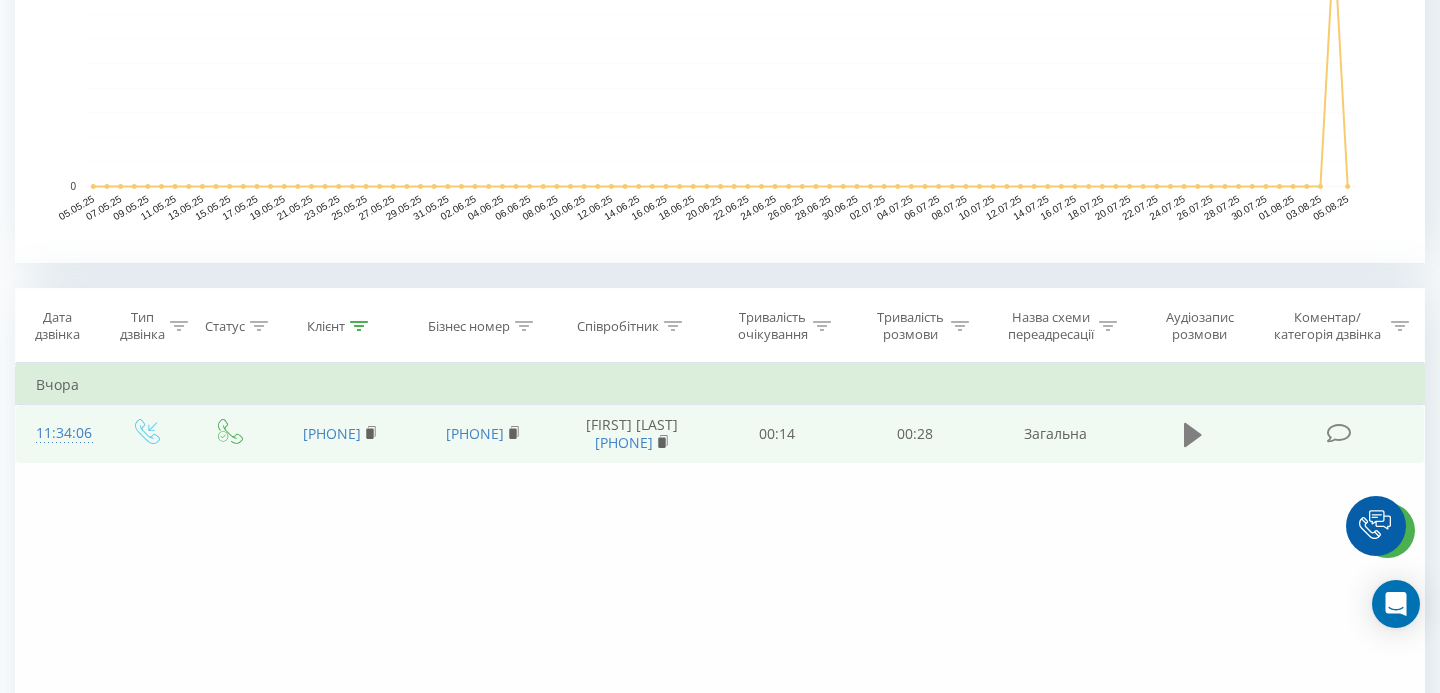 click 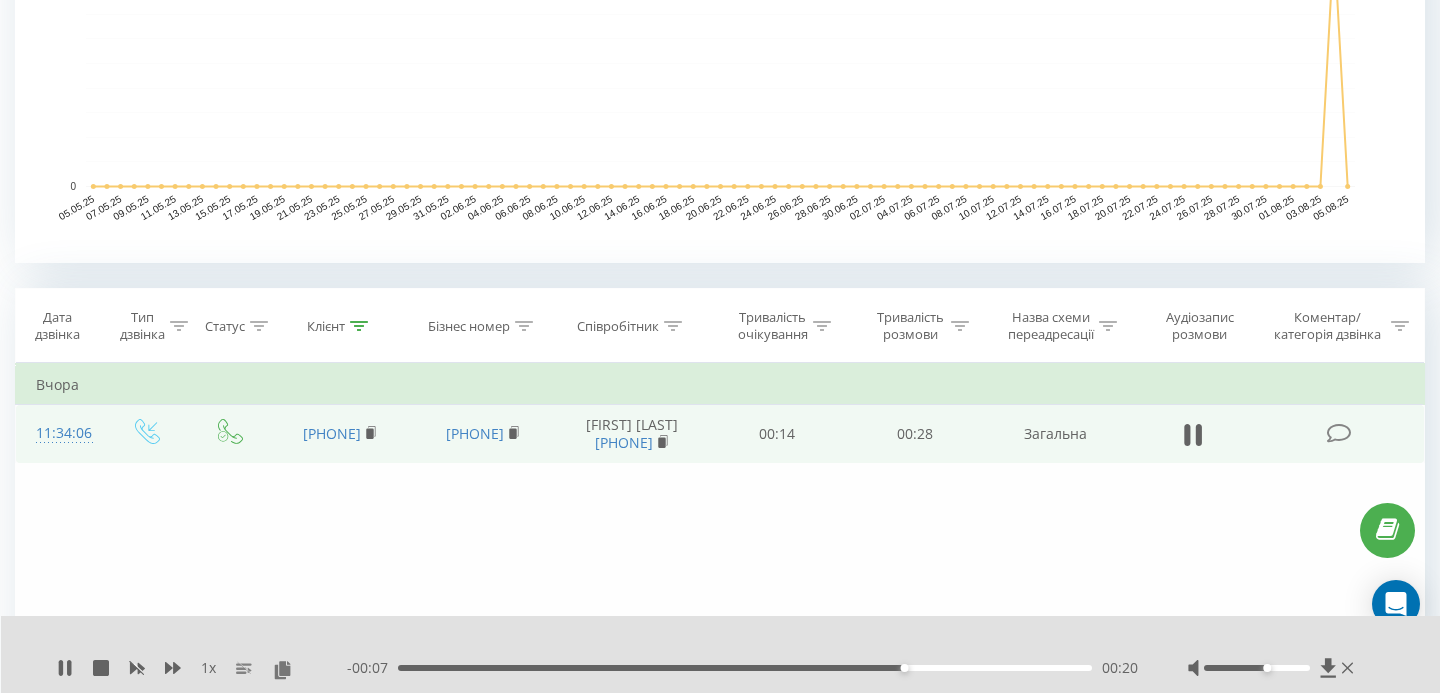click on "- 00:07 00:20   00:20" at bounding box center [742, 668] 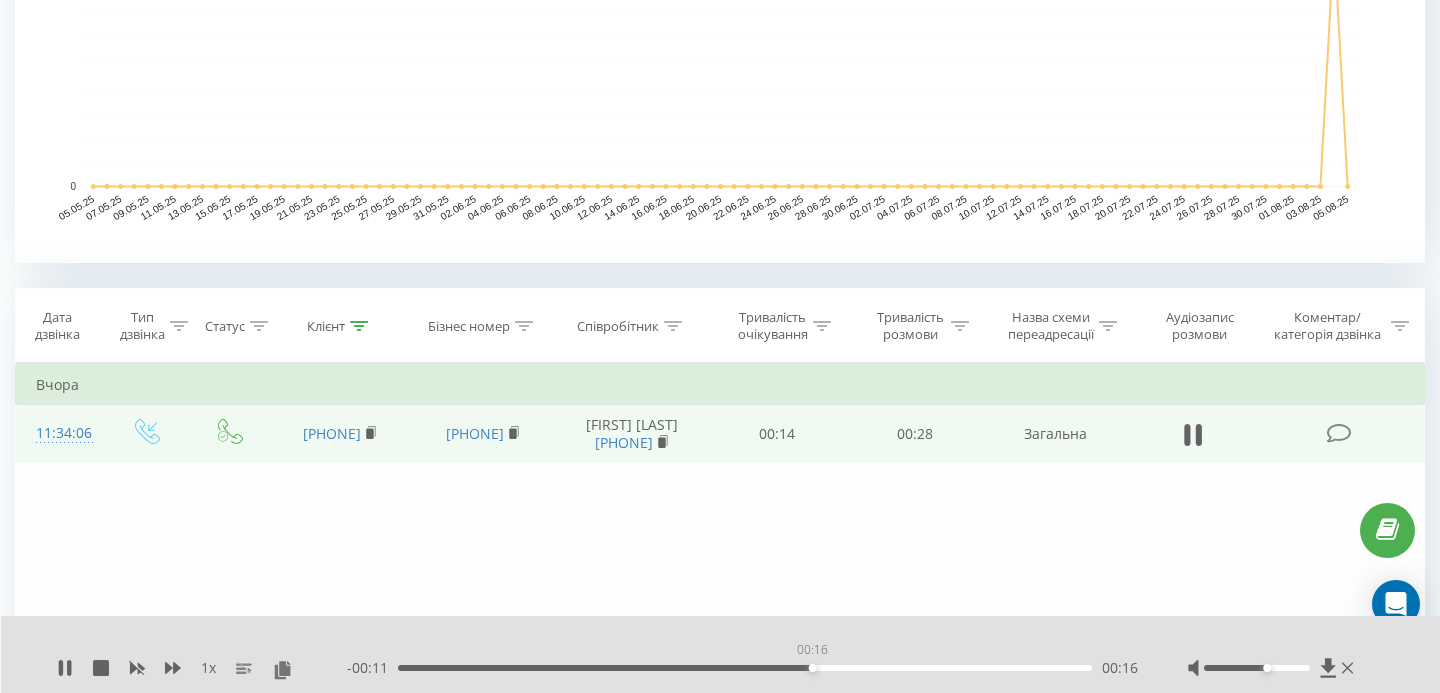 click on "00:16" at bounding box center (745, 668) 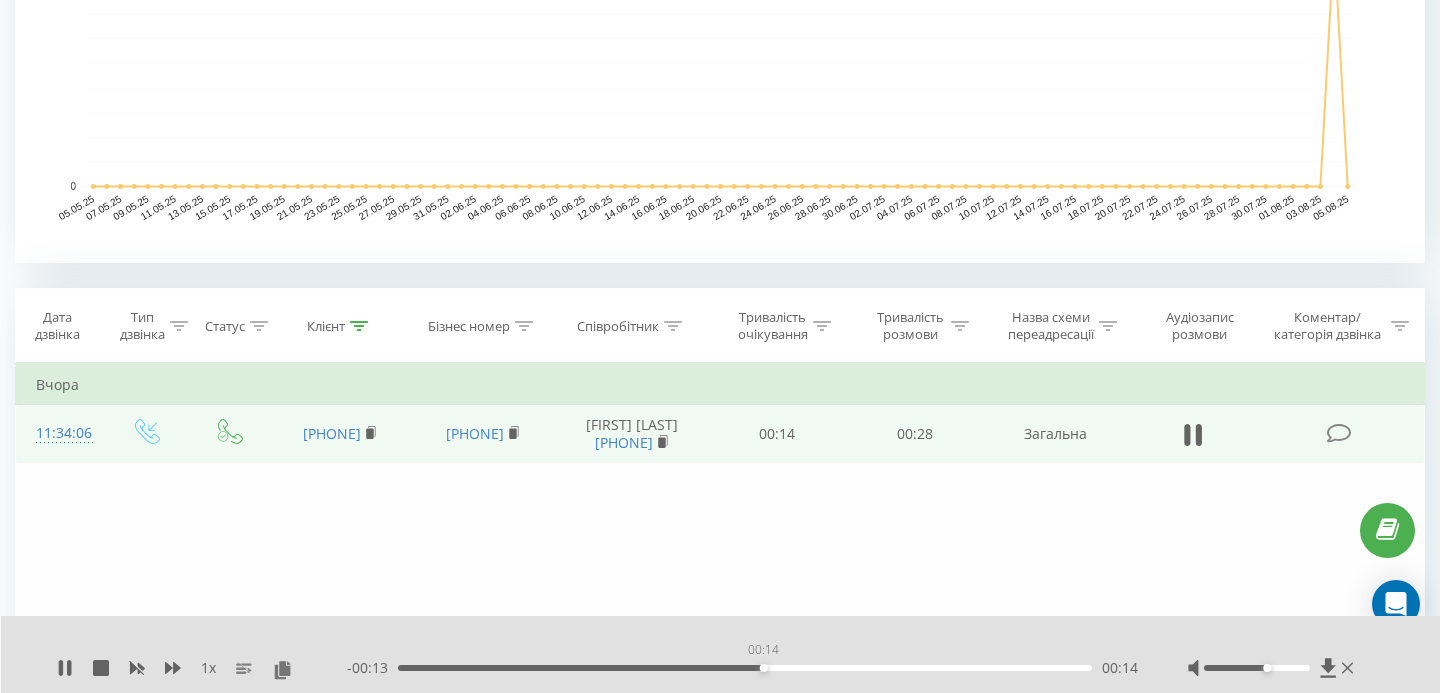 click on "00:14" at bounding box center [745, 668] 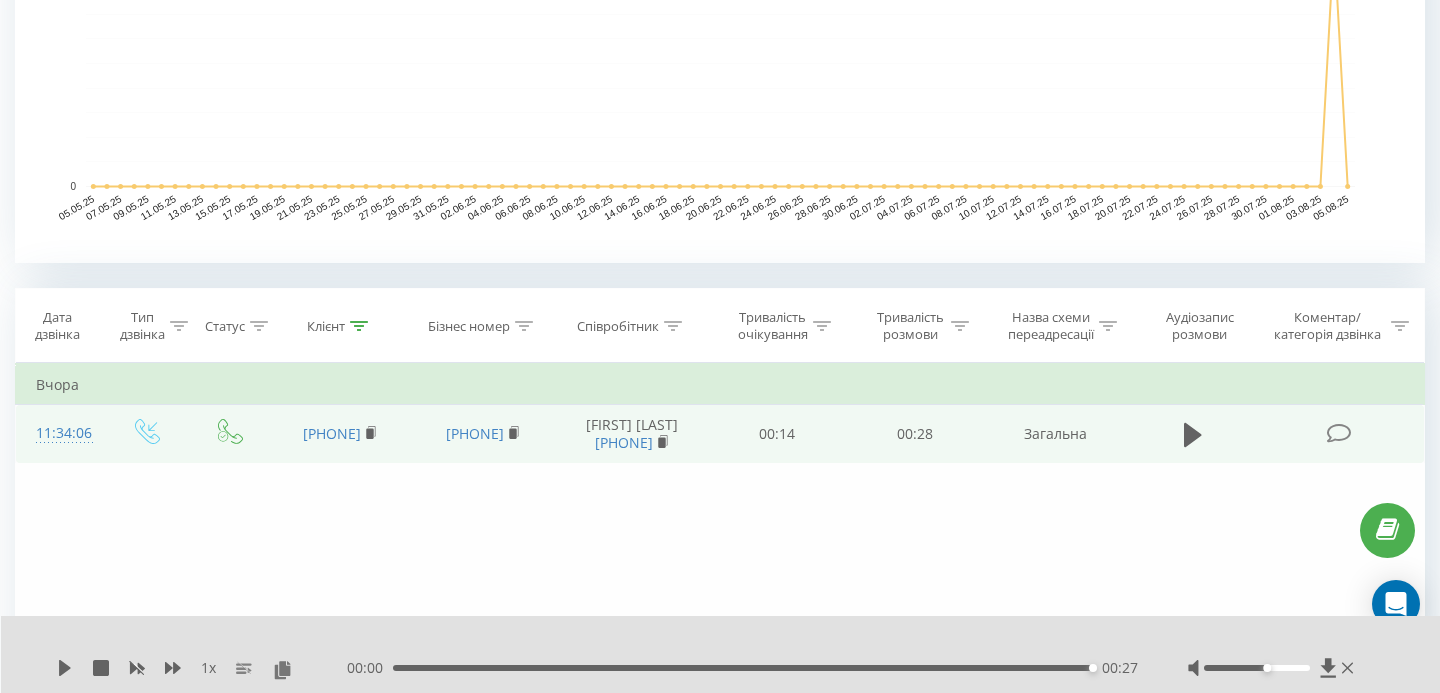 scroll, scrollTop: 0, scrollLeft: 0, axis: both 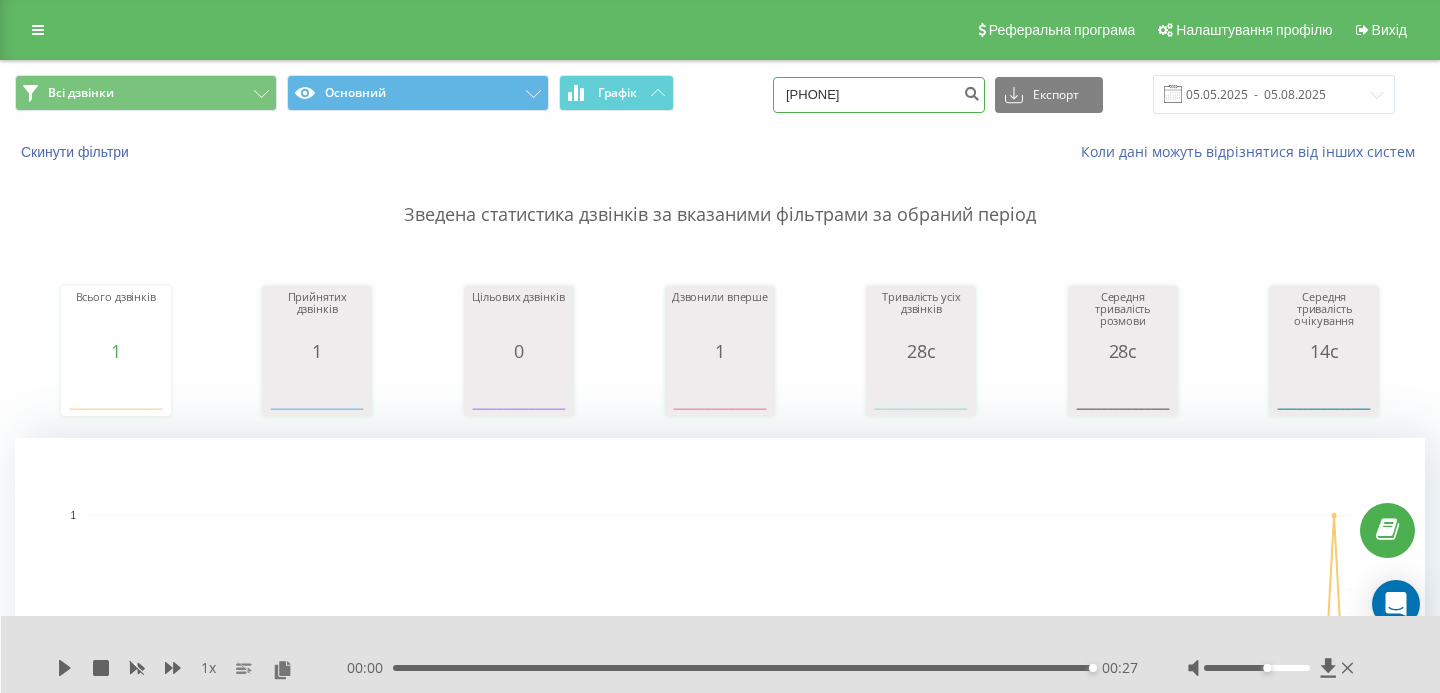 click on "0676781034" at bounding box center [879, 95] 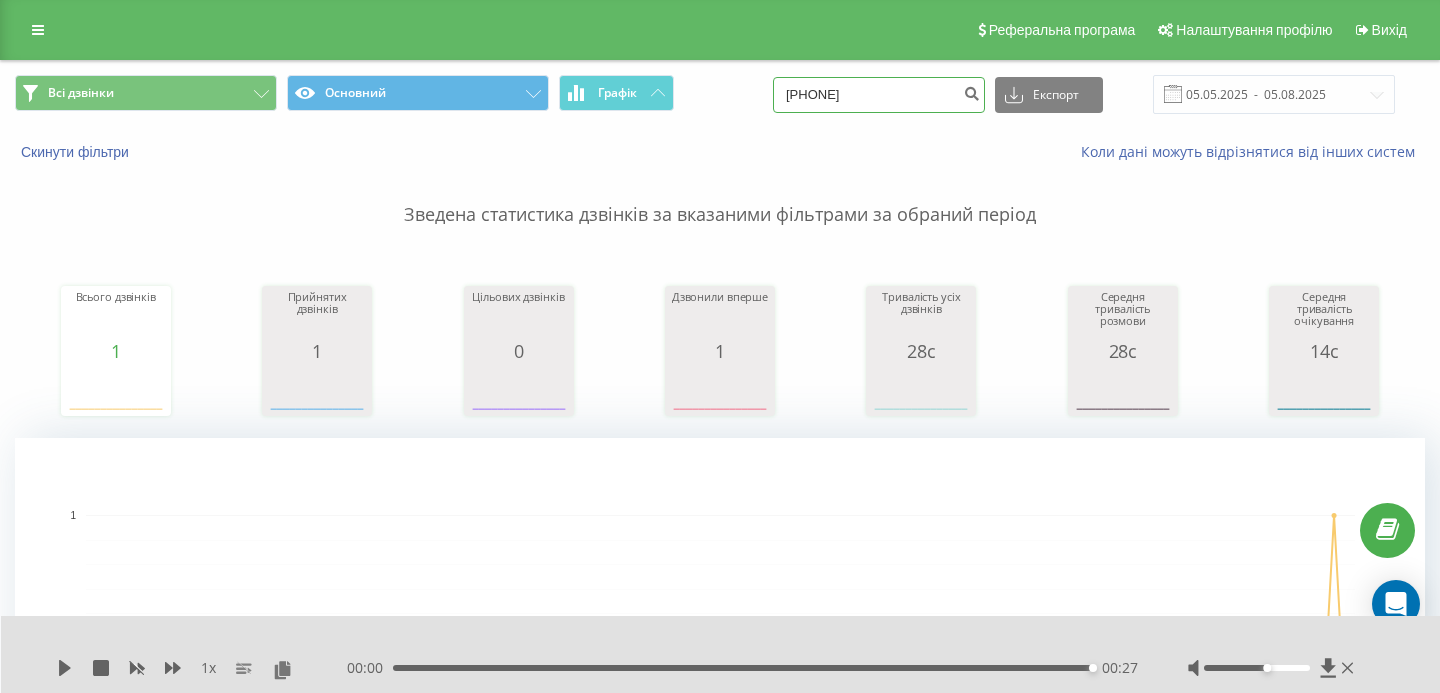 type on "0509322579" 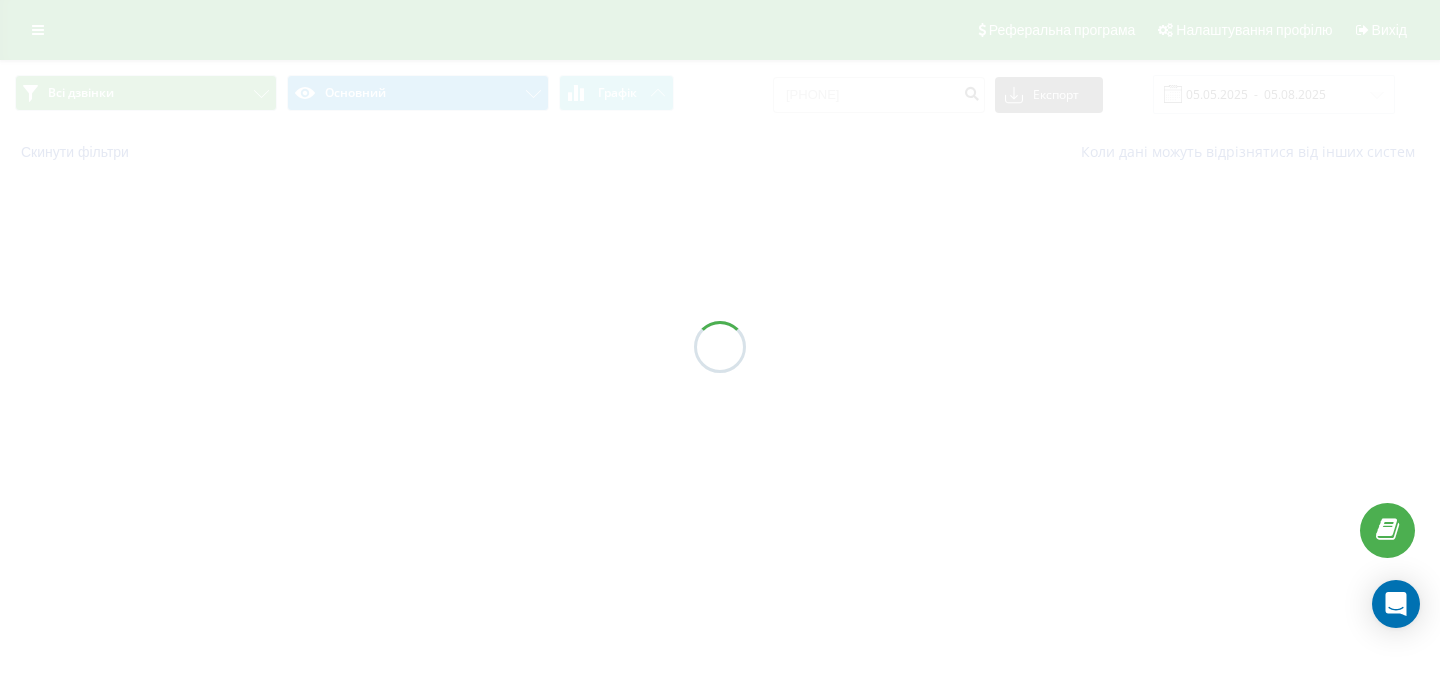 scroll, scrollTop: 0, scrollLeft: 0, axis: both 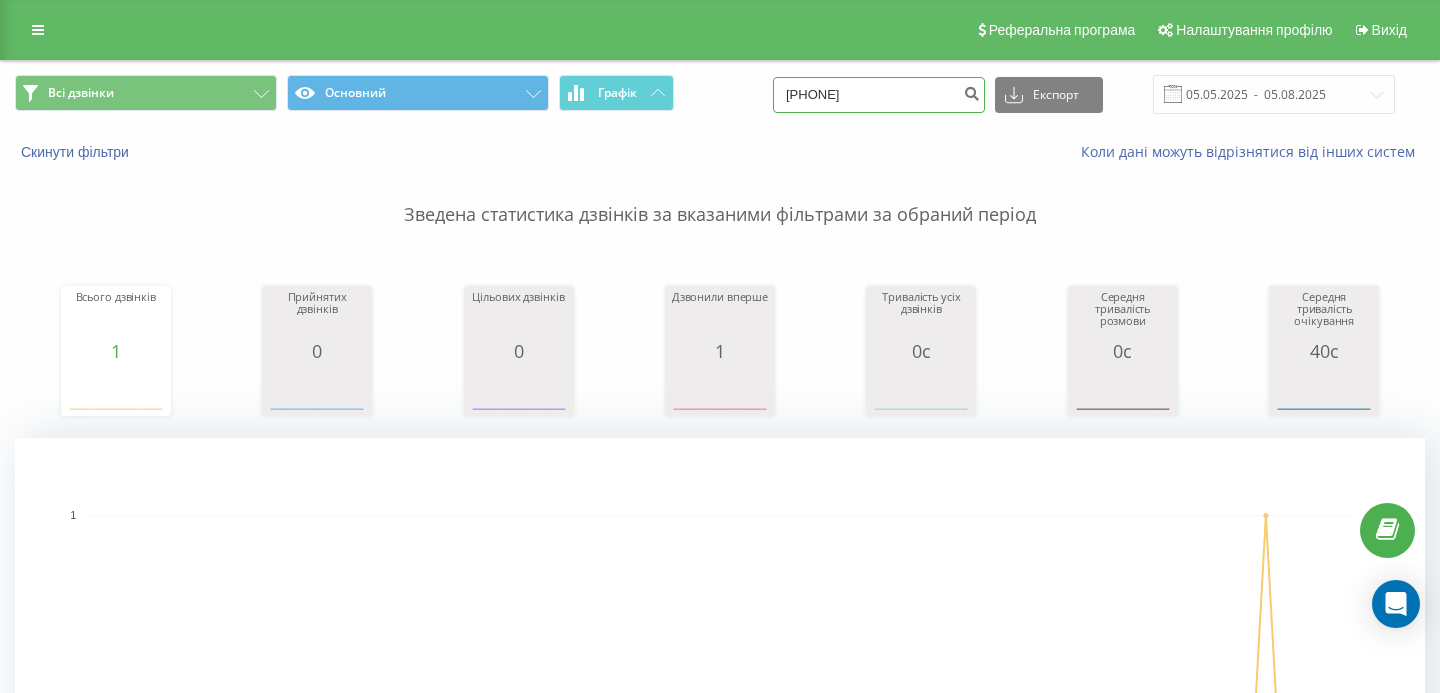 click on "[PHONE]" at bounding box center [879, 95] 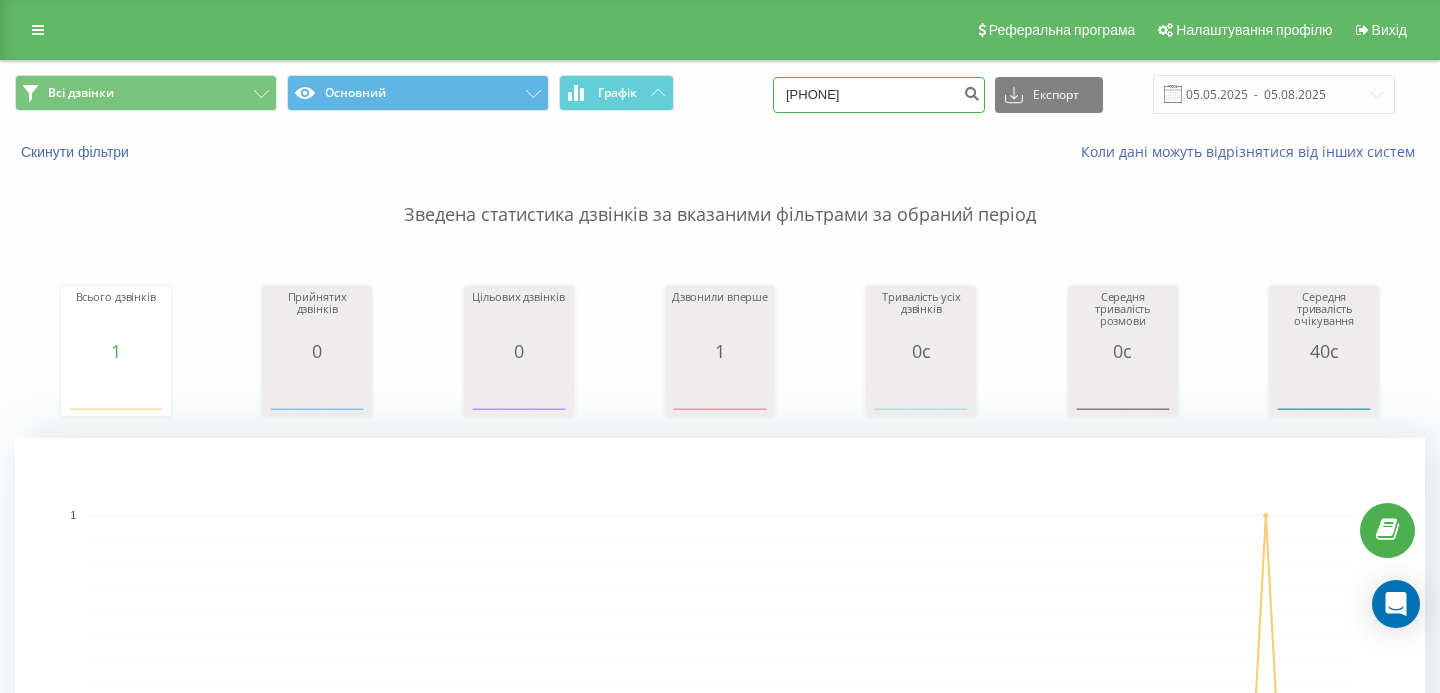 type on "0978988289" 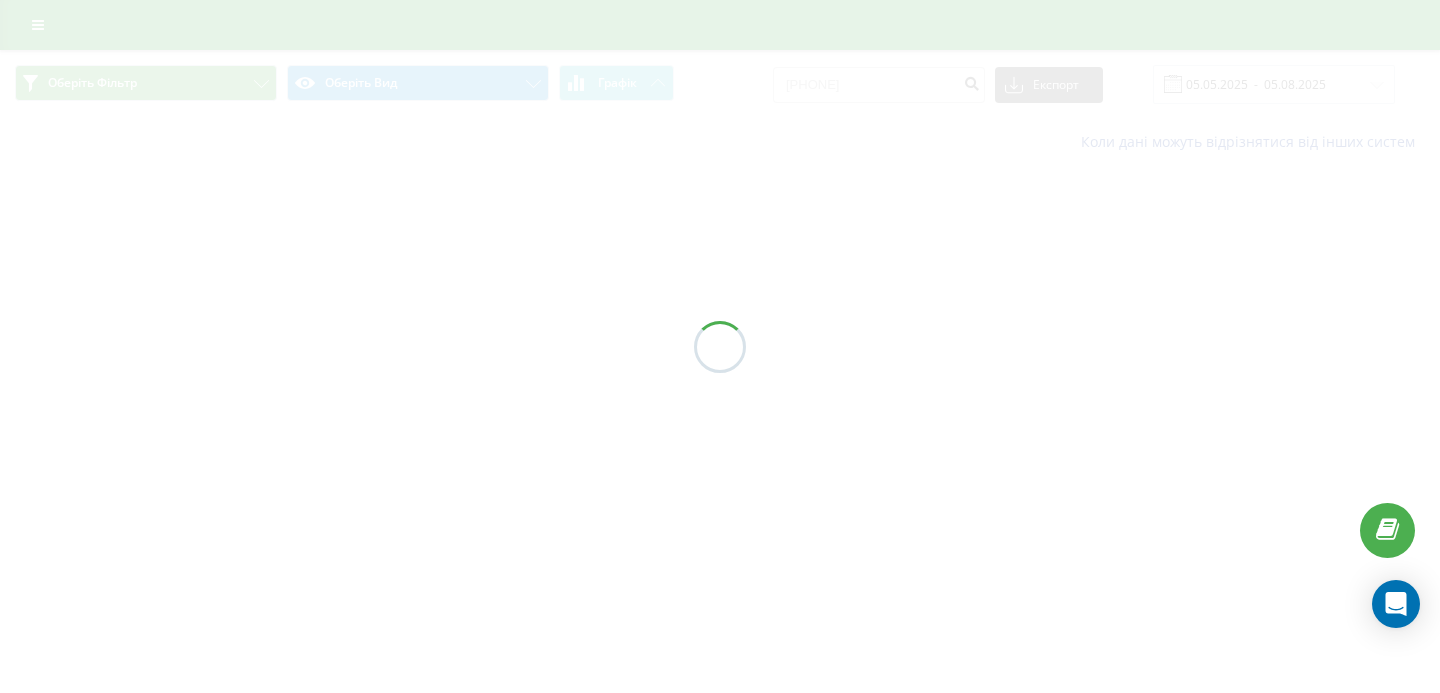scroll, scrollTop: 0, scrollLeft: 0, axis: both 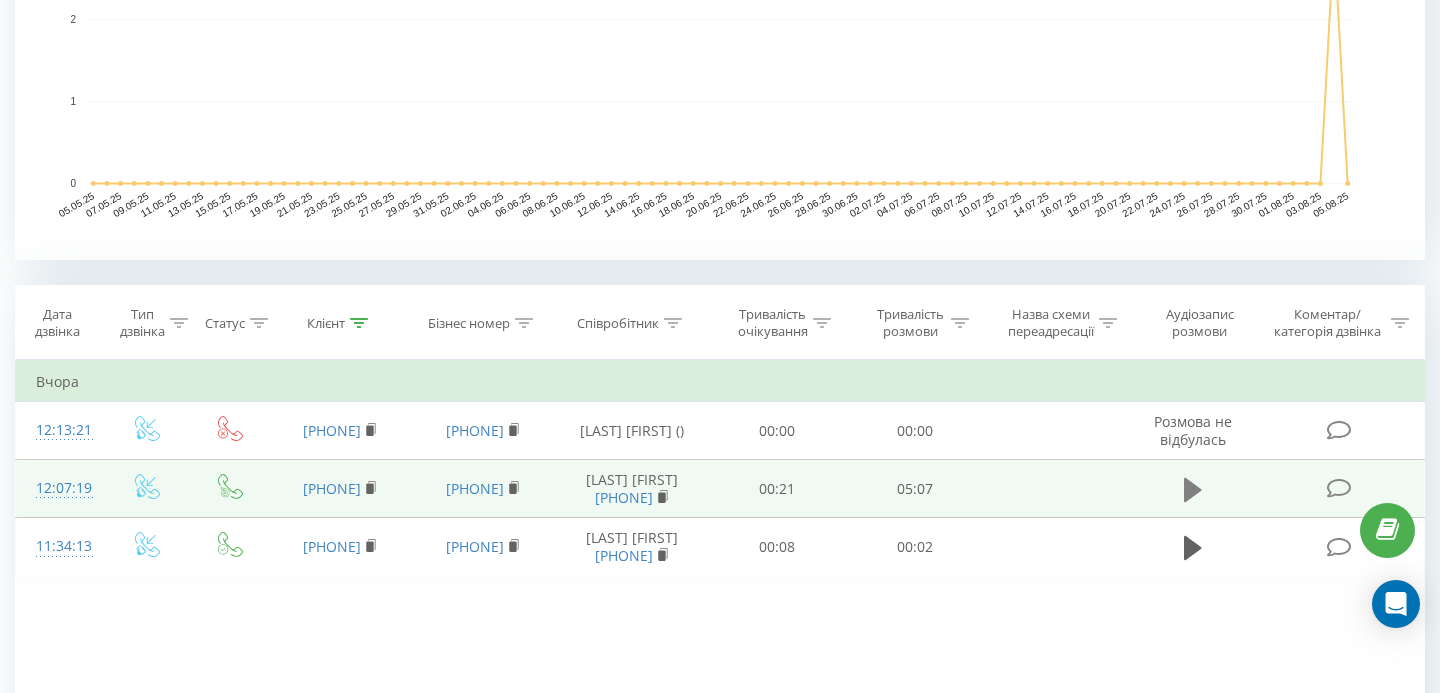 click 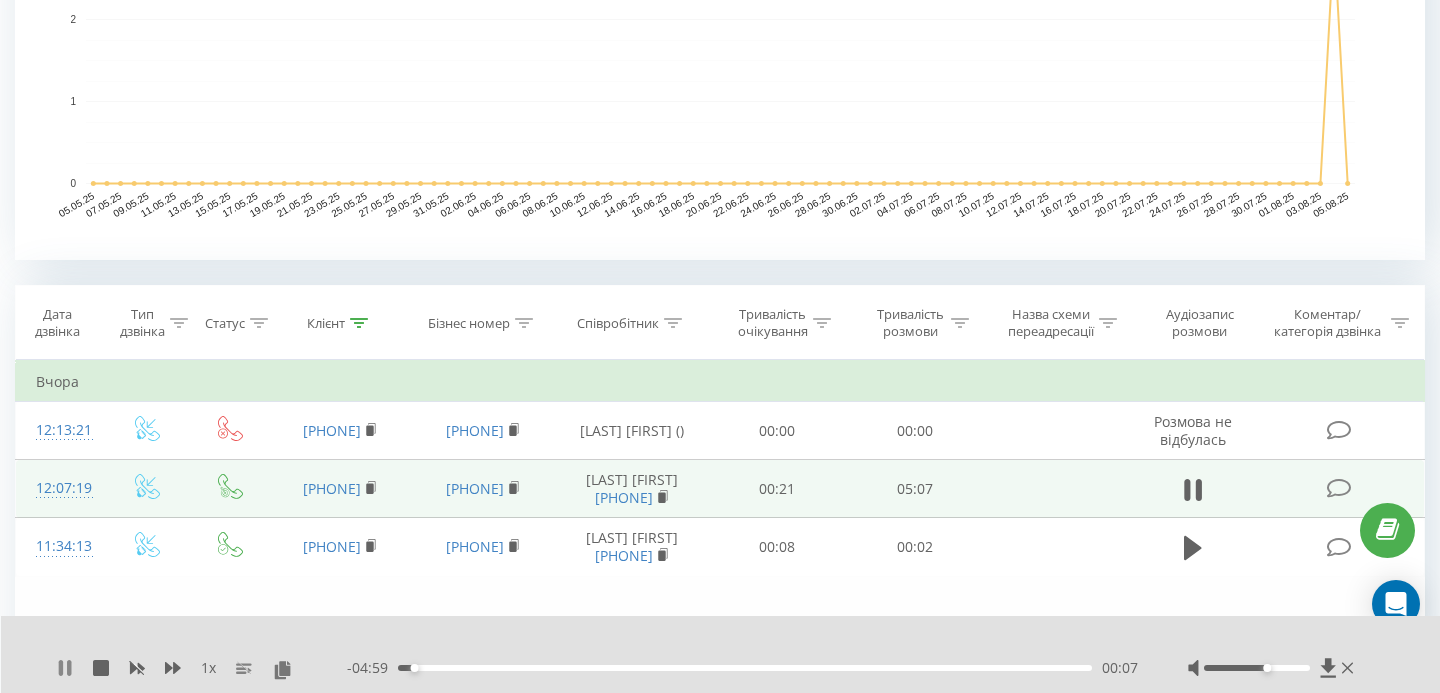 click 